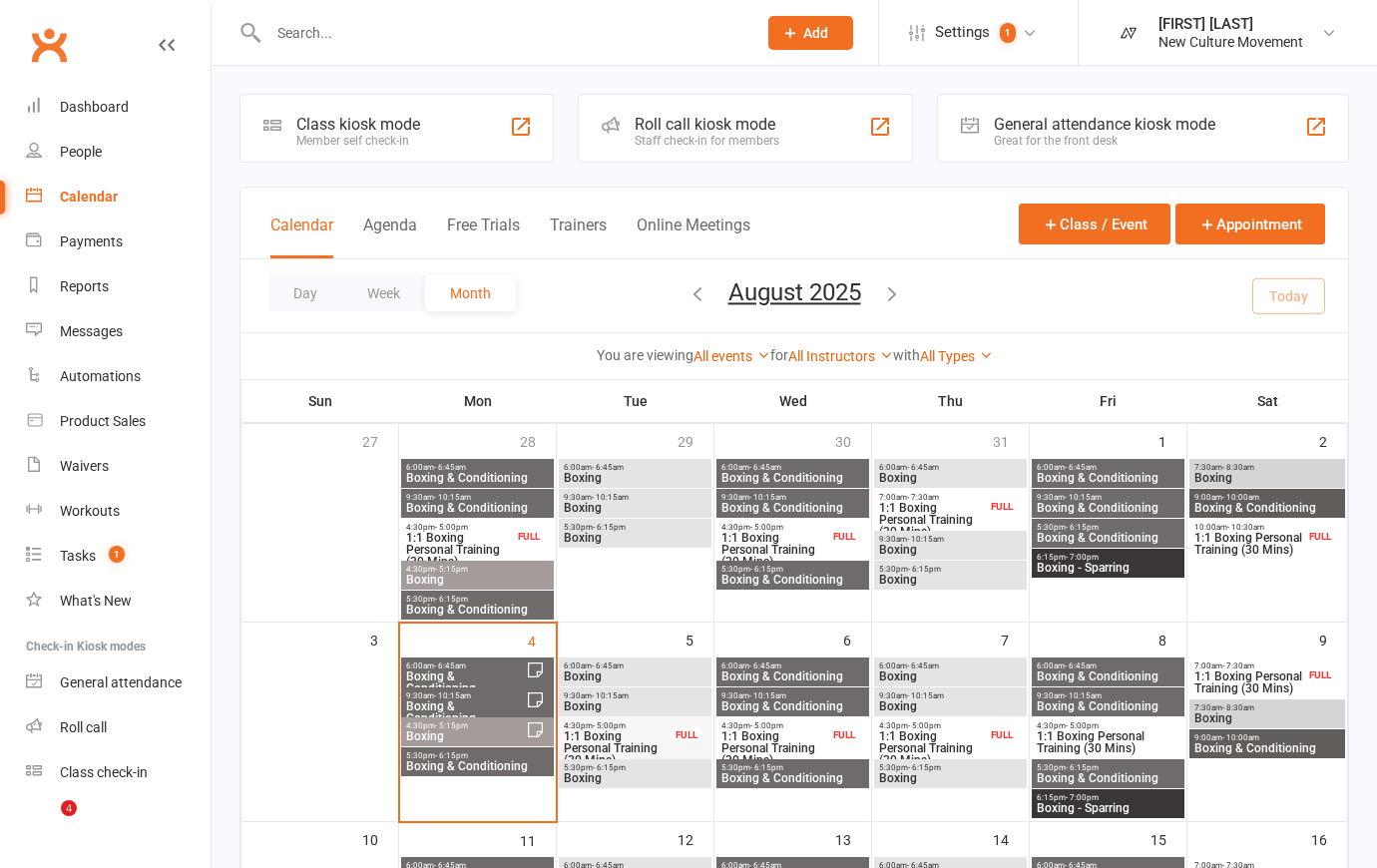 scroll, scrollTop: 889, scrollLeft: 0, axis: vertical 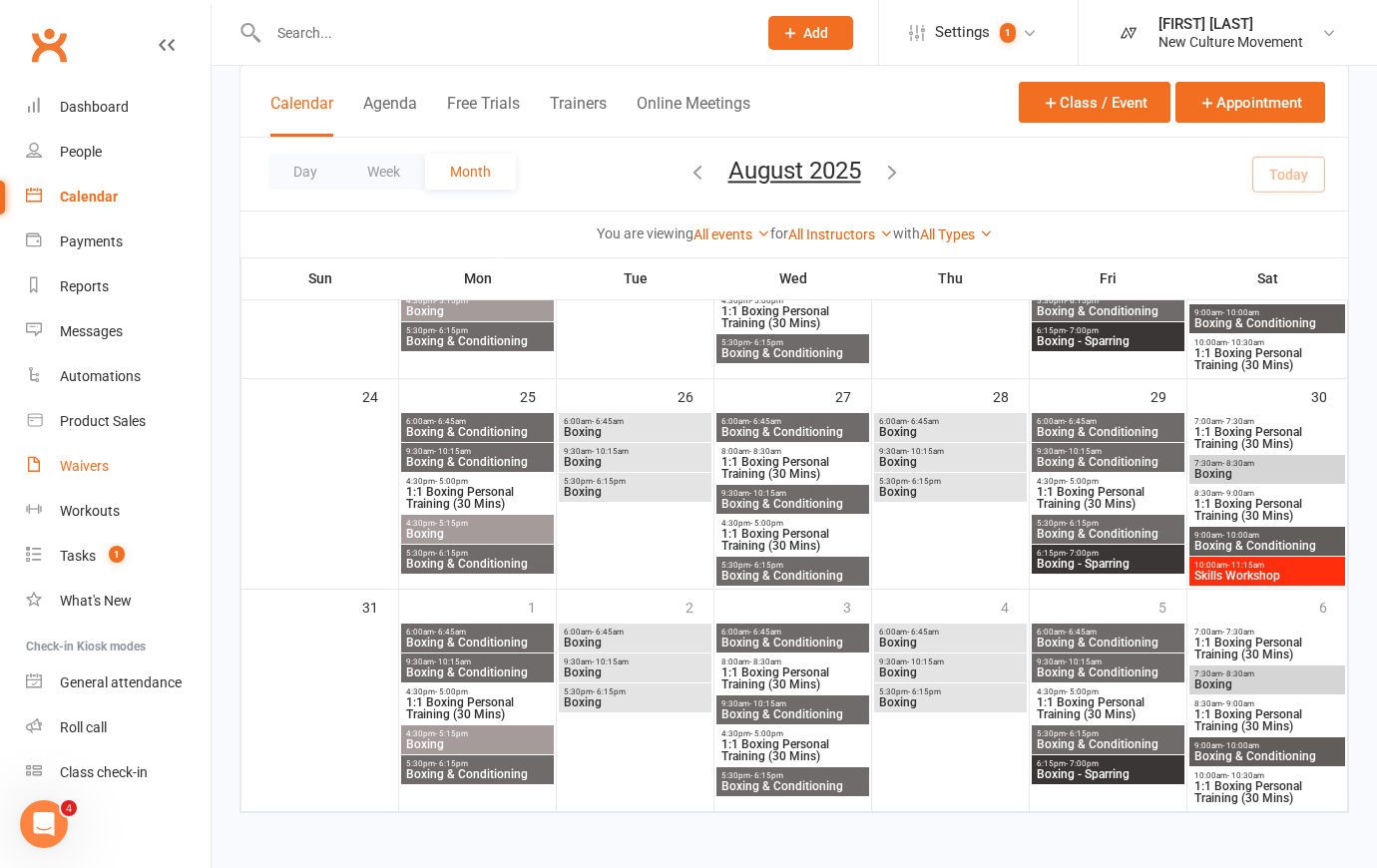 click on "Waivers" at bounding box center [84, 466] 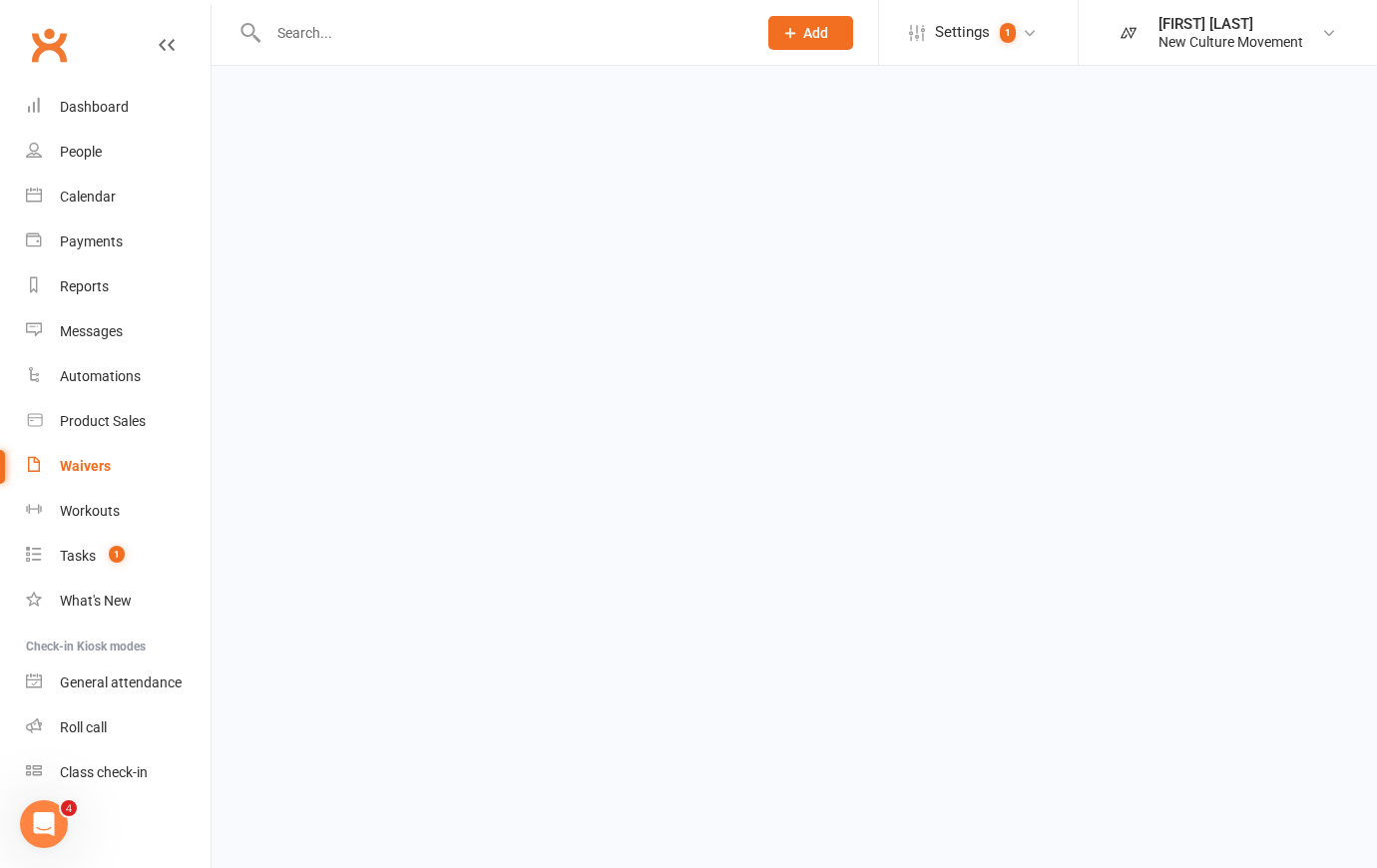 scroll, scrollTop: 0, scrollLeft: 0, axis: both 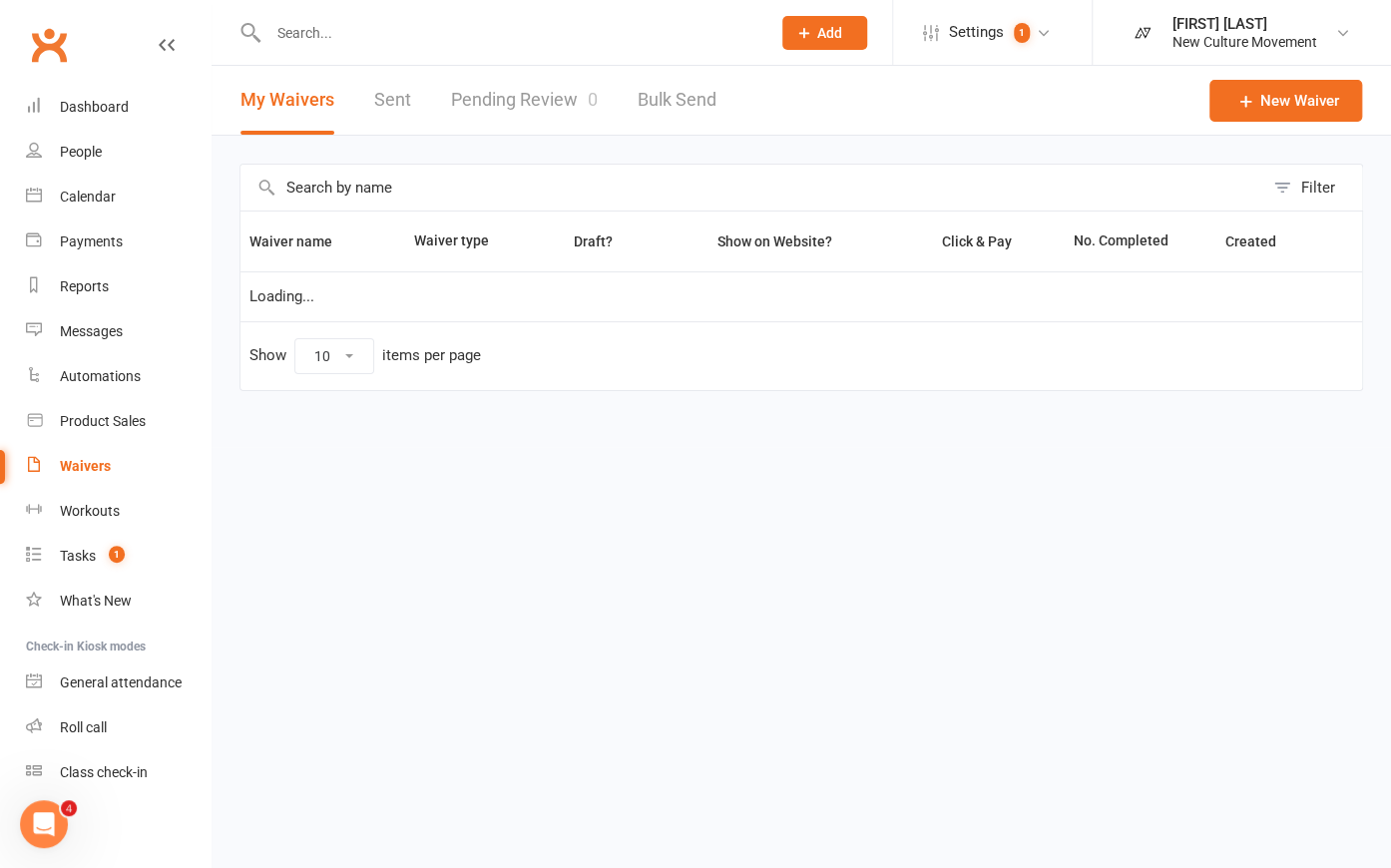select on "100" 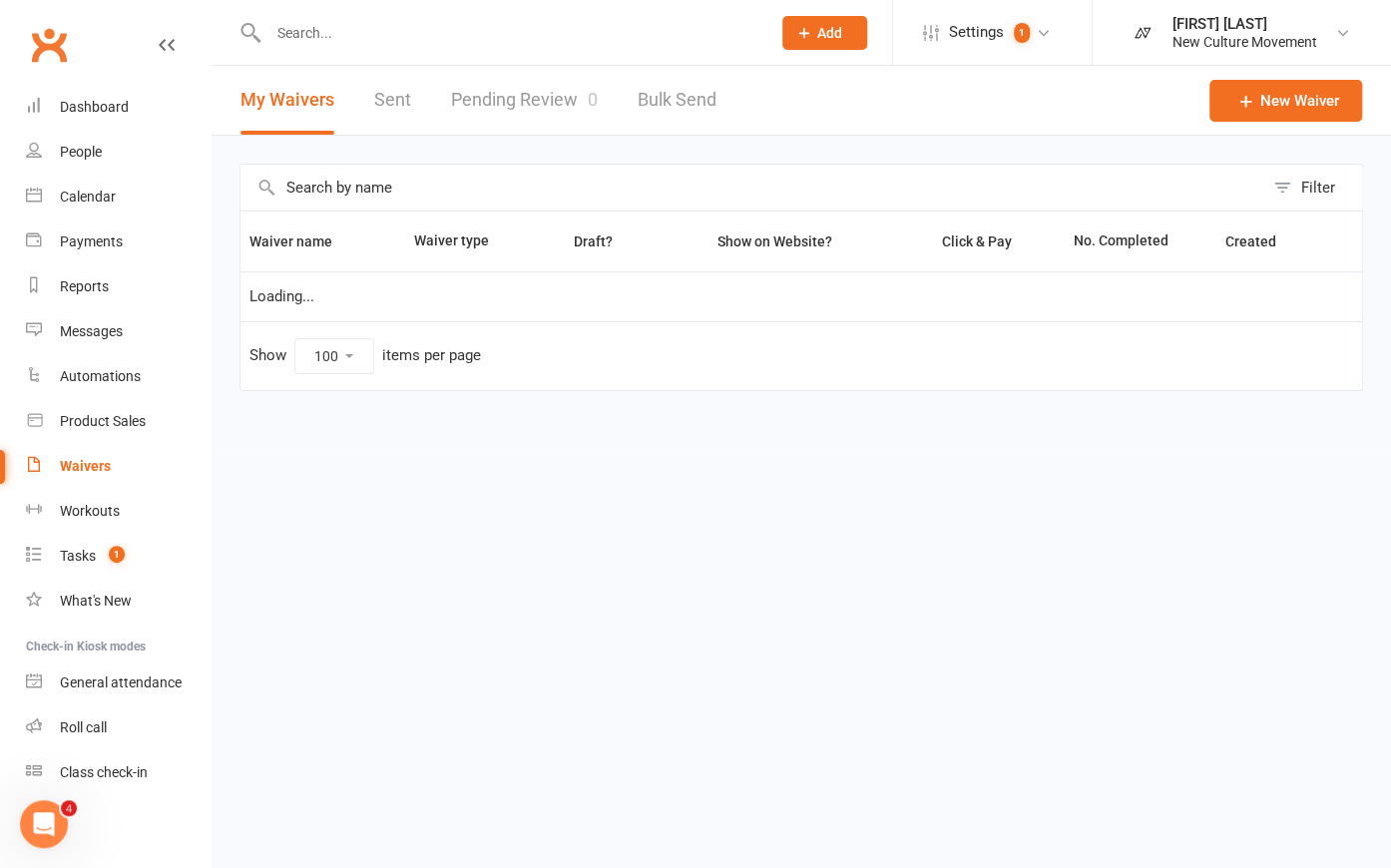 click on "Pending Review 0" at bounding box center (524, 100) 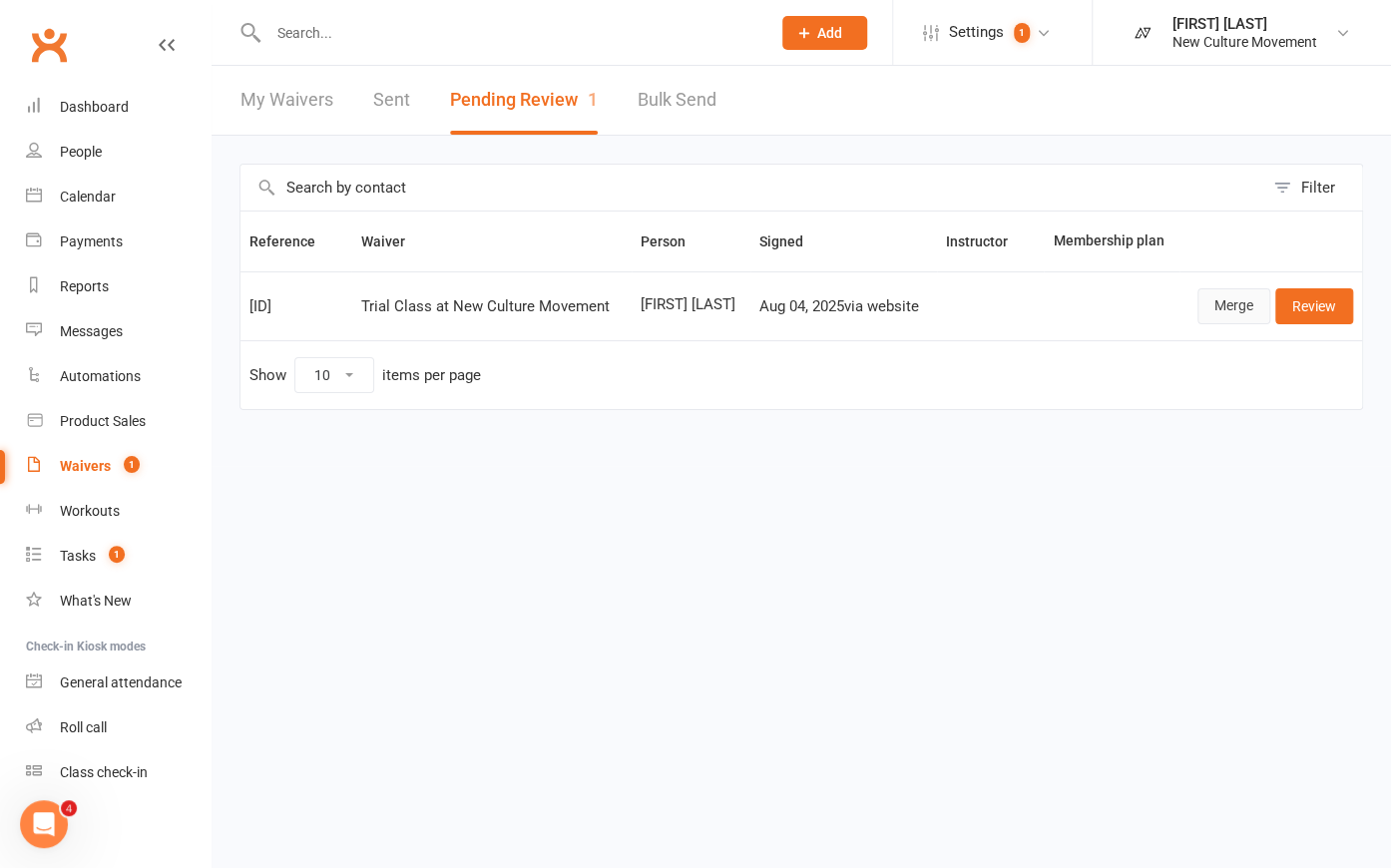click on "Merge" at bounding box center (1233, 306) 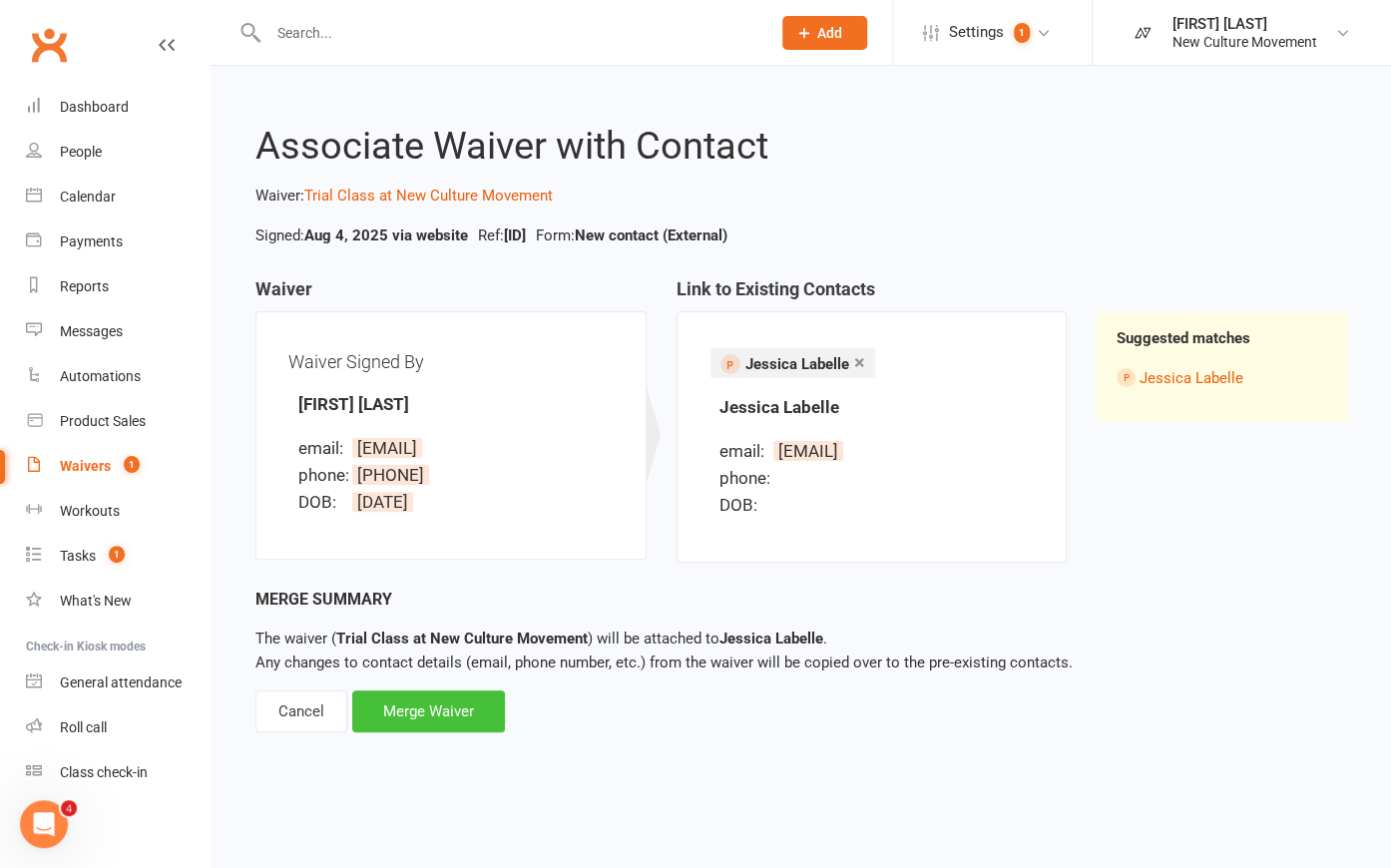 click on "Merge Waiver" at bounding box center (428, 711) 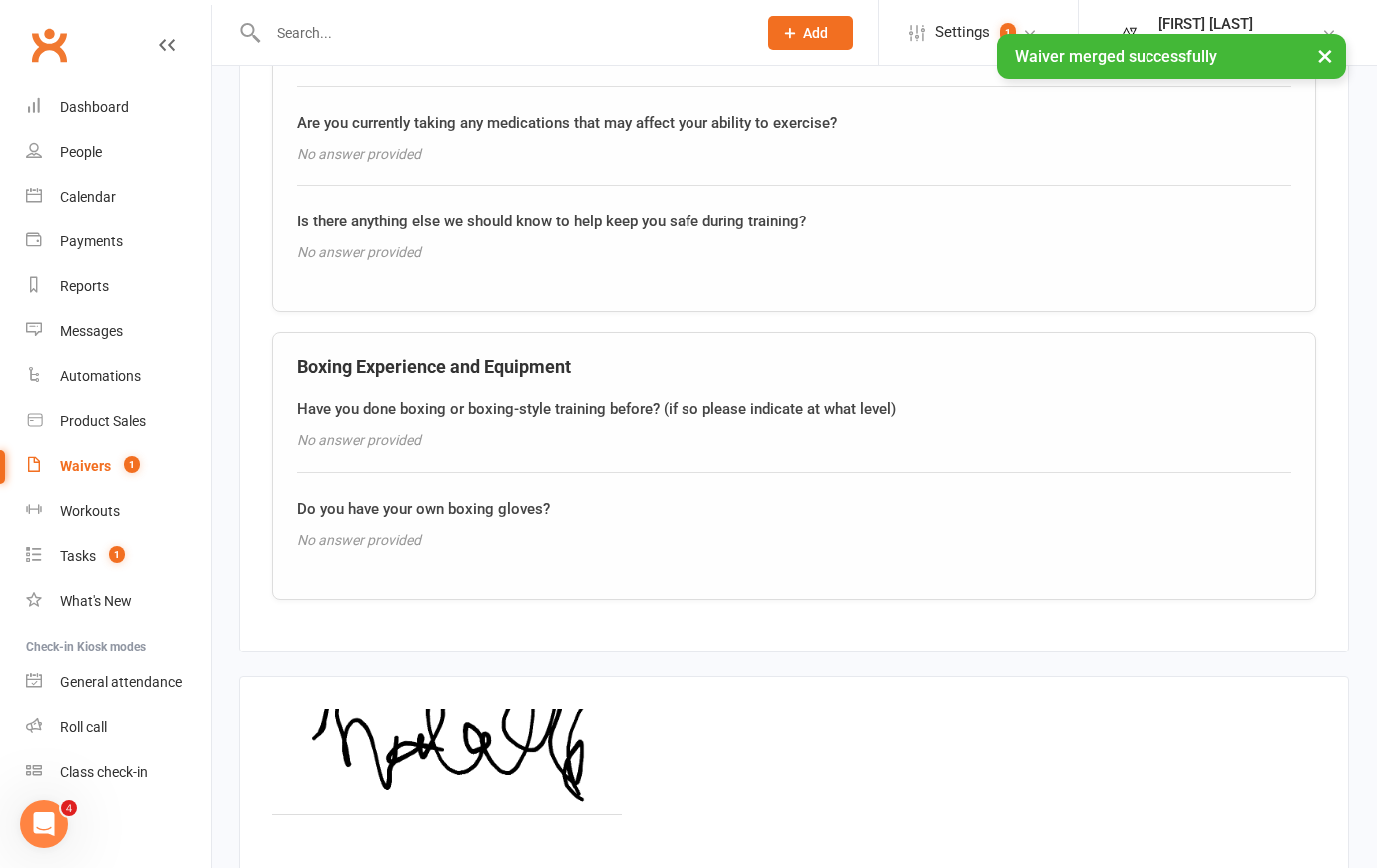 scroll, scrollTop: 1814, scrollLeft: 0, axis: vertical 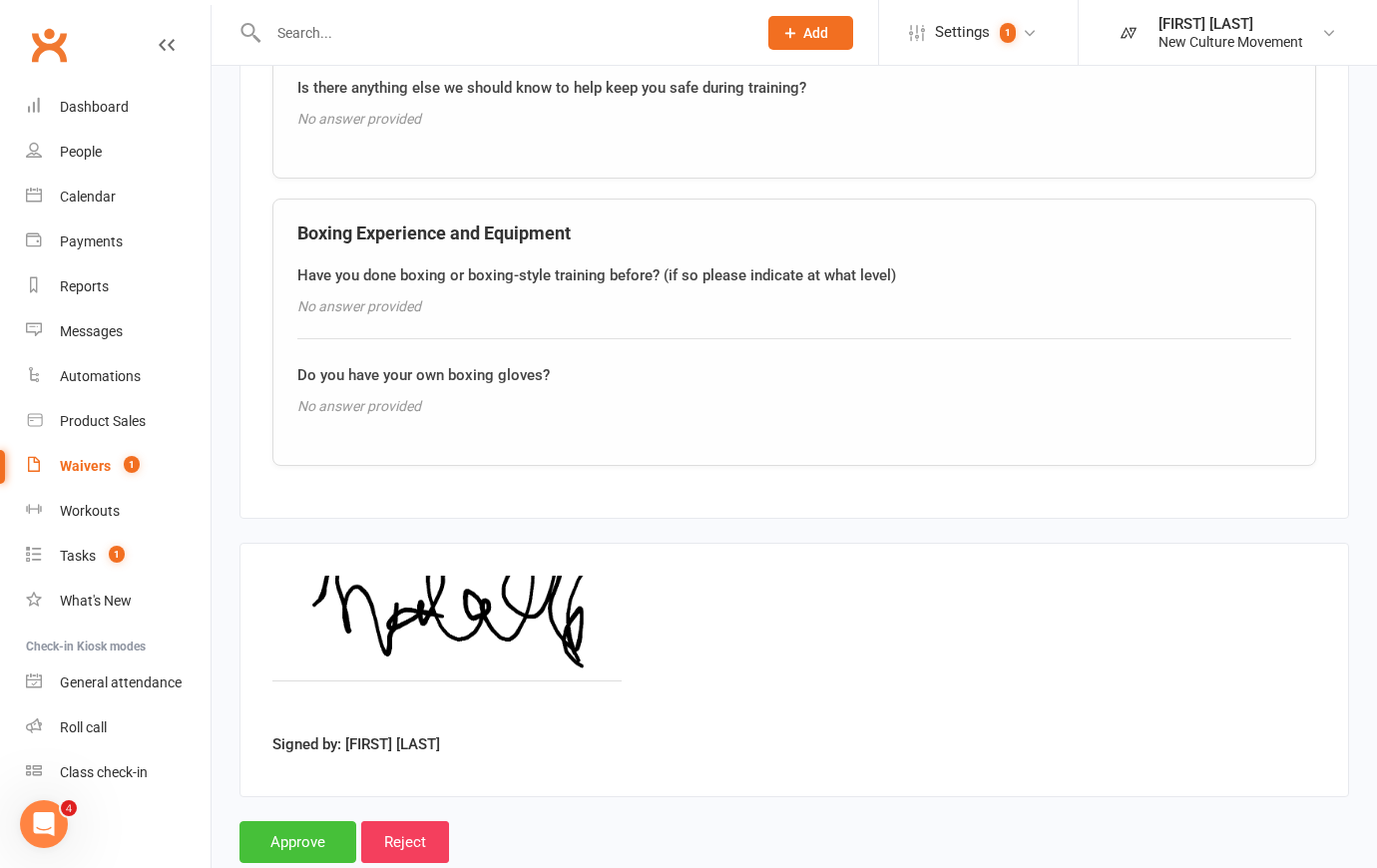 click on "Approve" at bounding box center (297, 842) 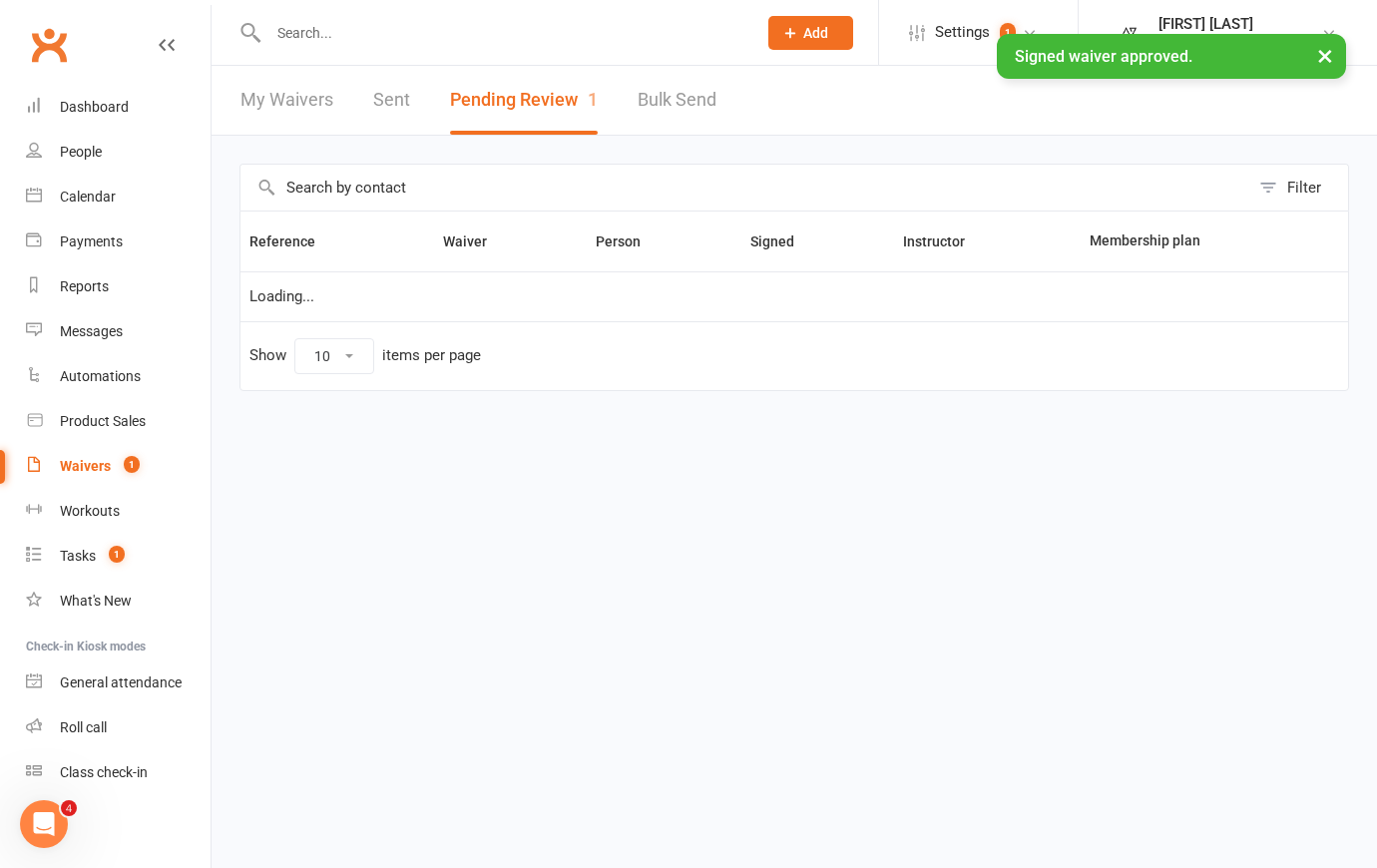 scroll, scrollTop: 0, scrollLeft: 0, axis: both 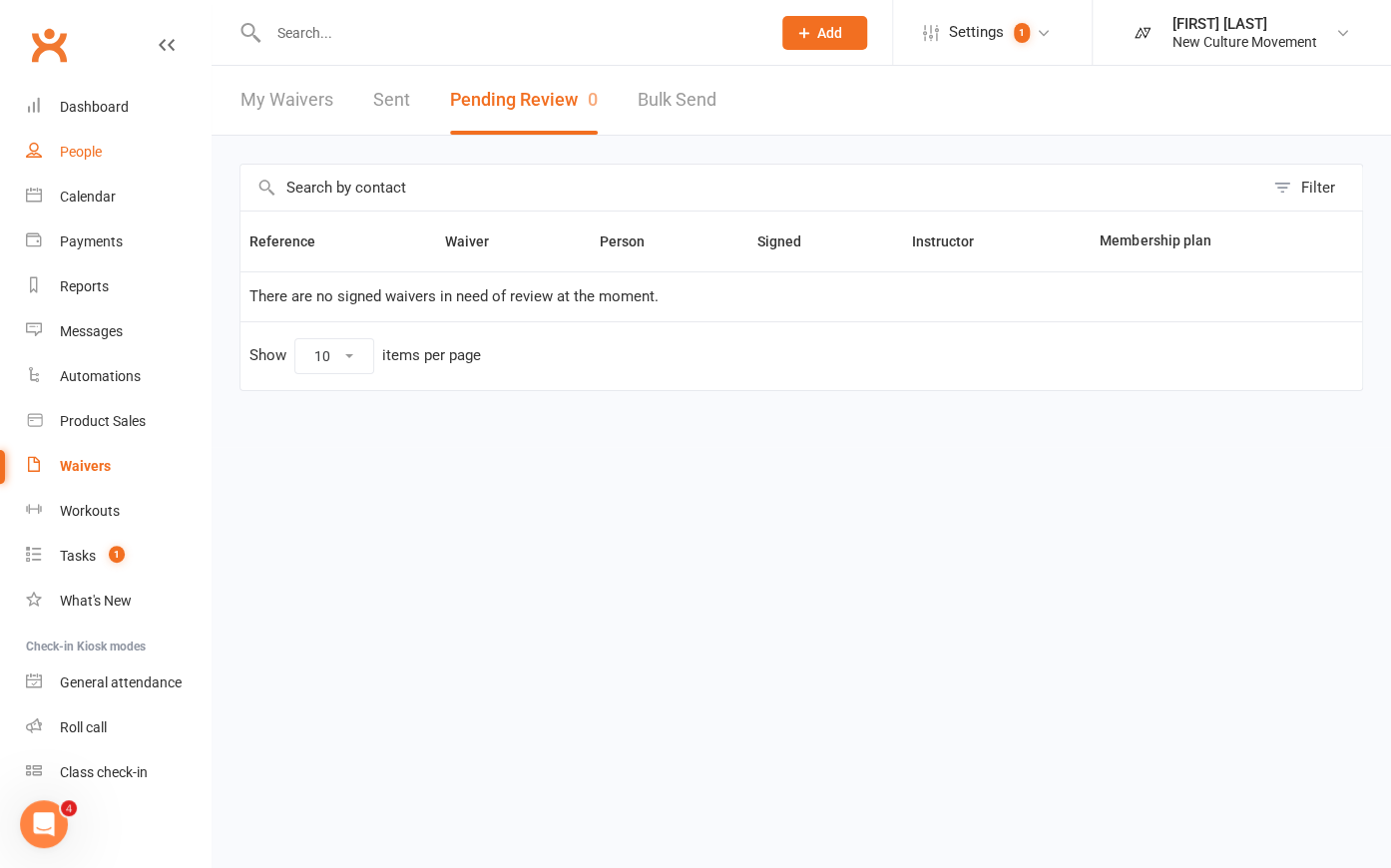 click on "People" at bounding box center (81, 152) 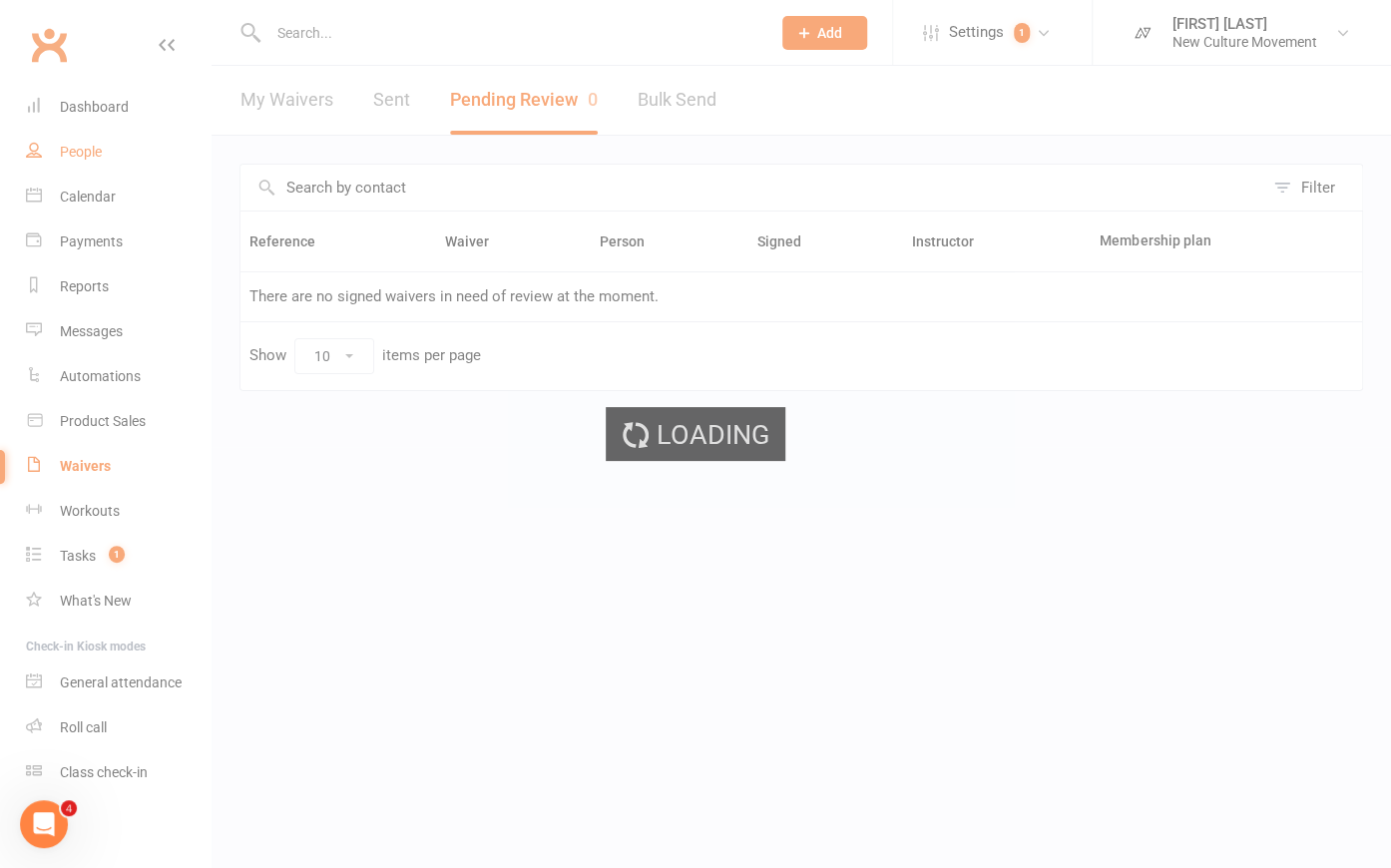 select on "100" 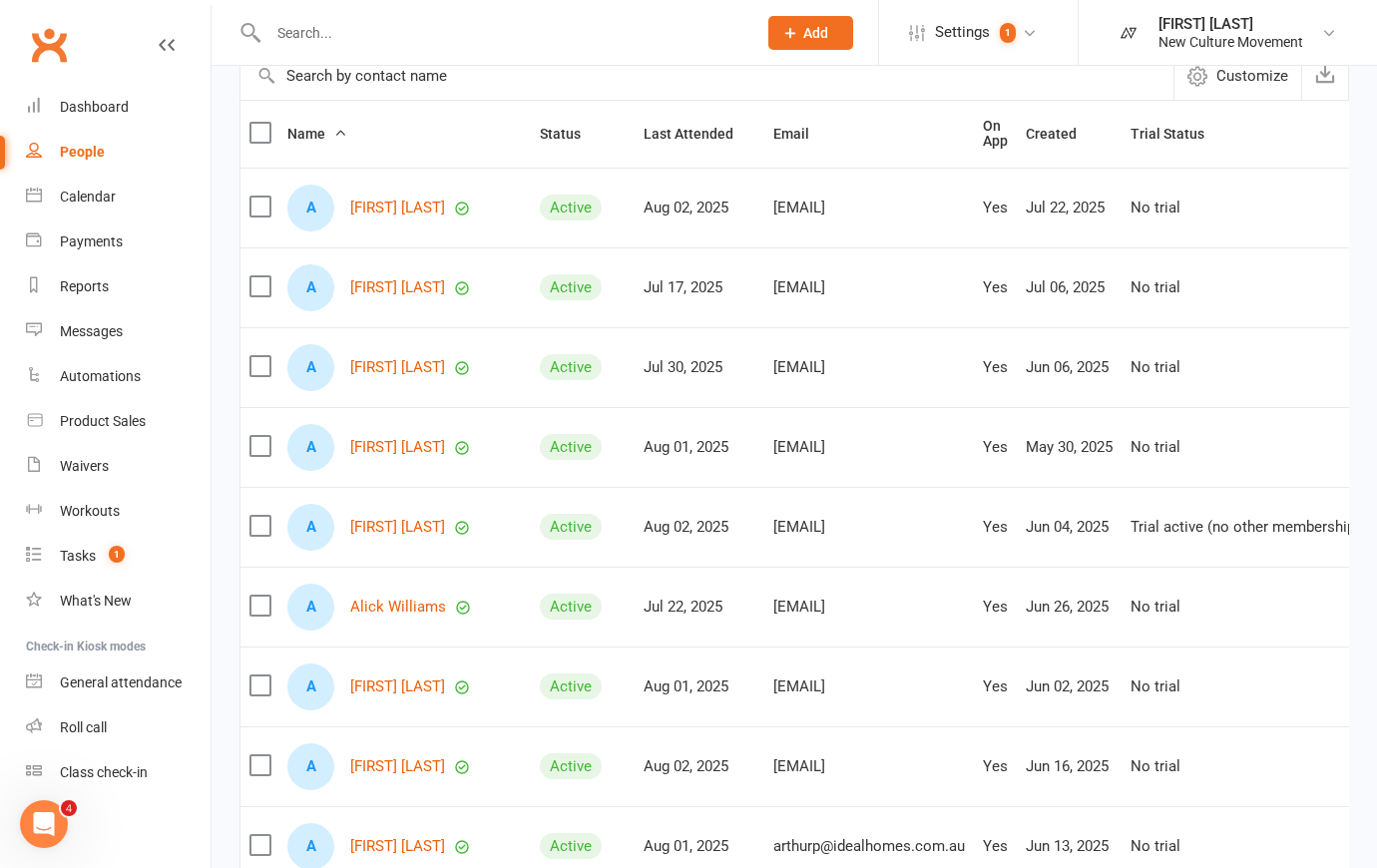 scroll, scrollTop: 0, scrollLeft: 0, axis: both 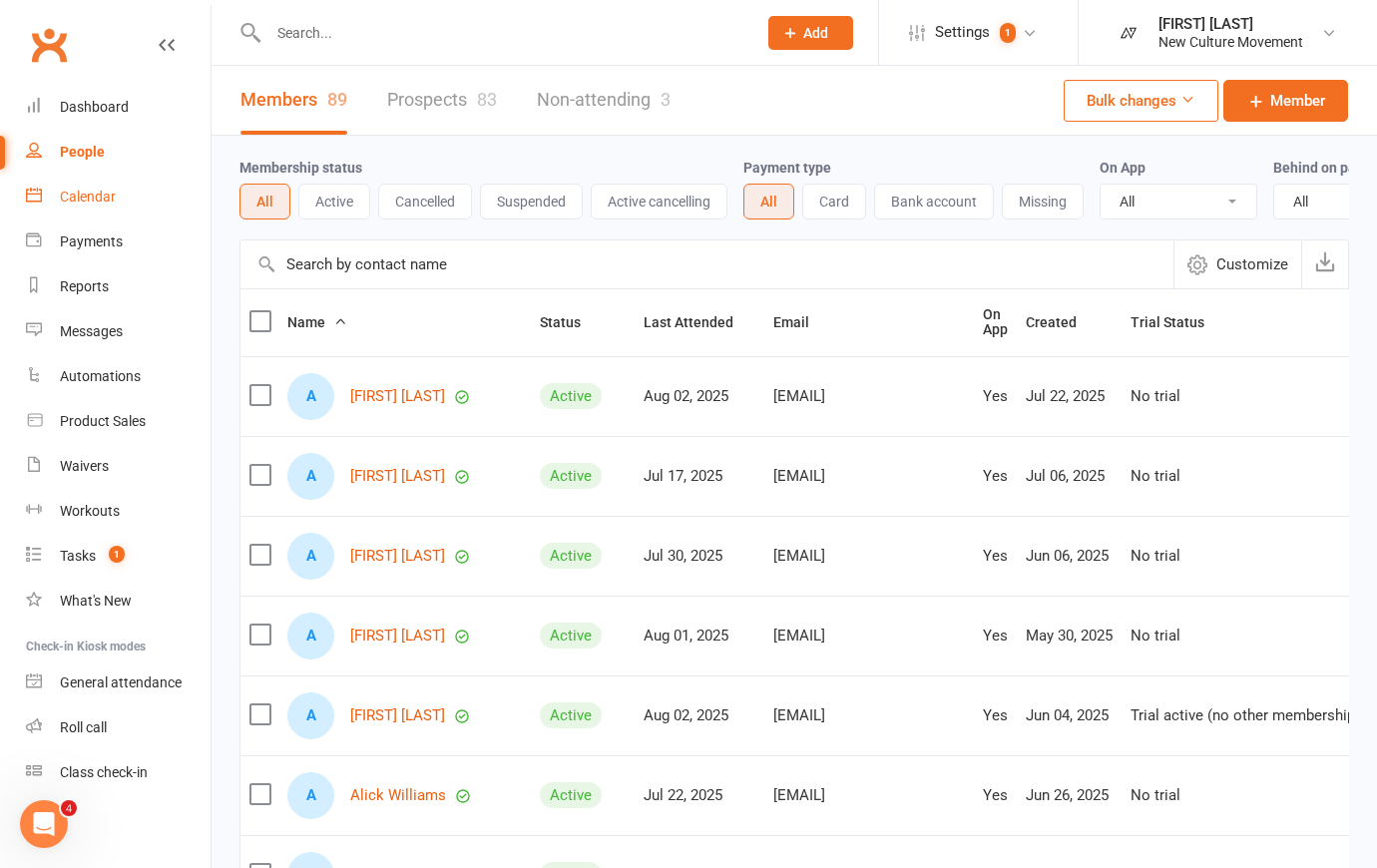 click on "Calendar" at bounding box center (88, 197) 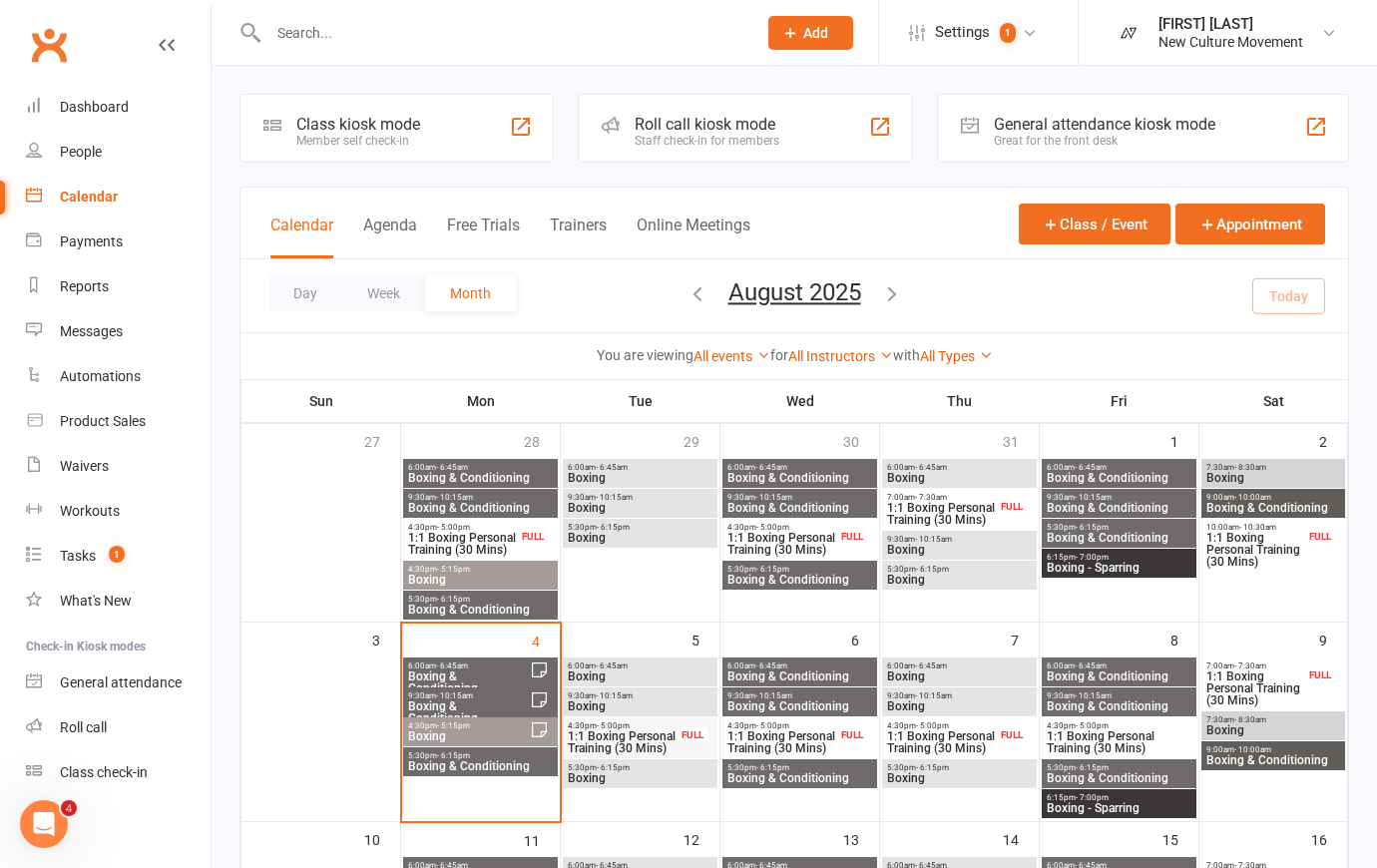 click on "Boxing & Conditioning" at bounding box center (480, 766) 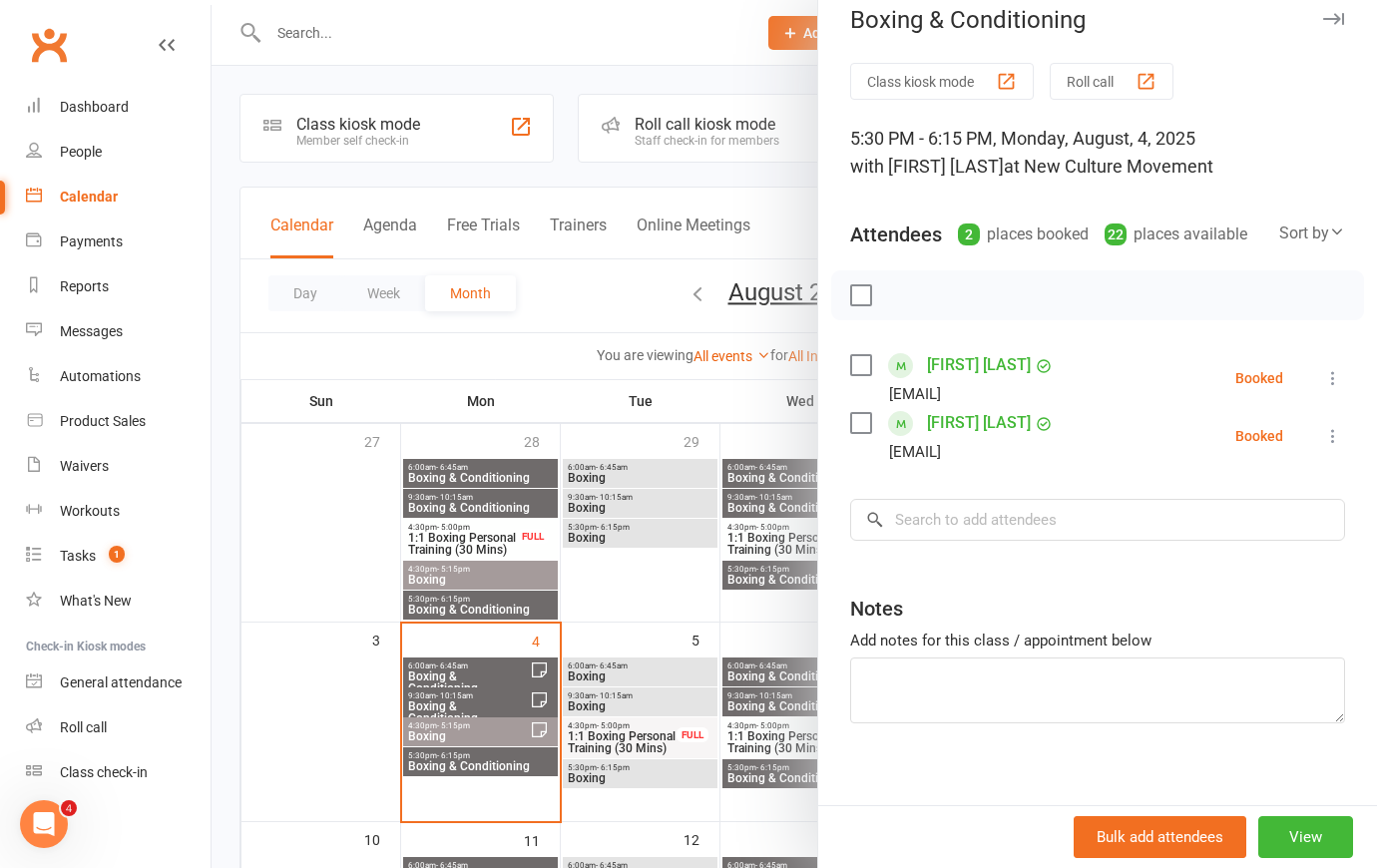 scroll, scrollTop: 0, scrollLeft: 0, axis: both 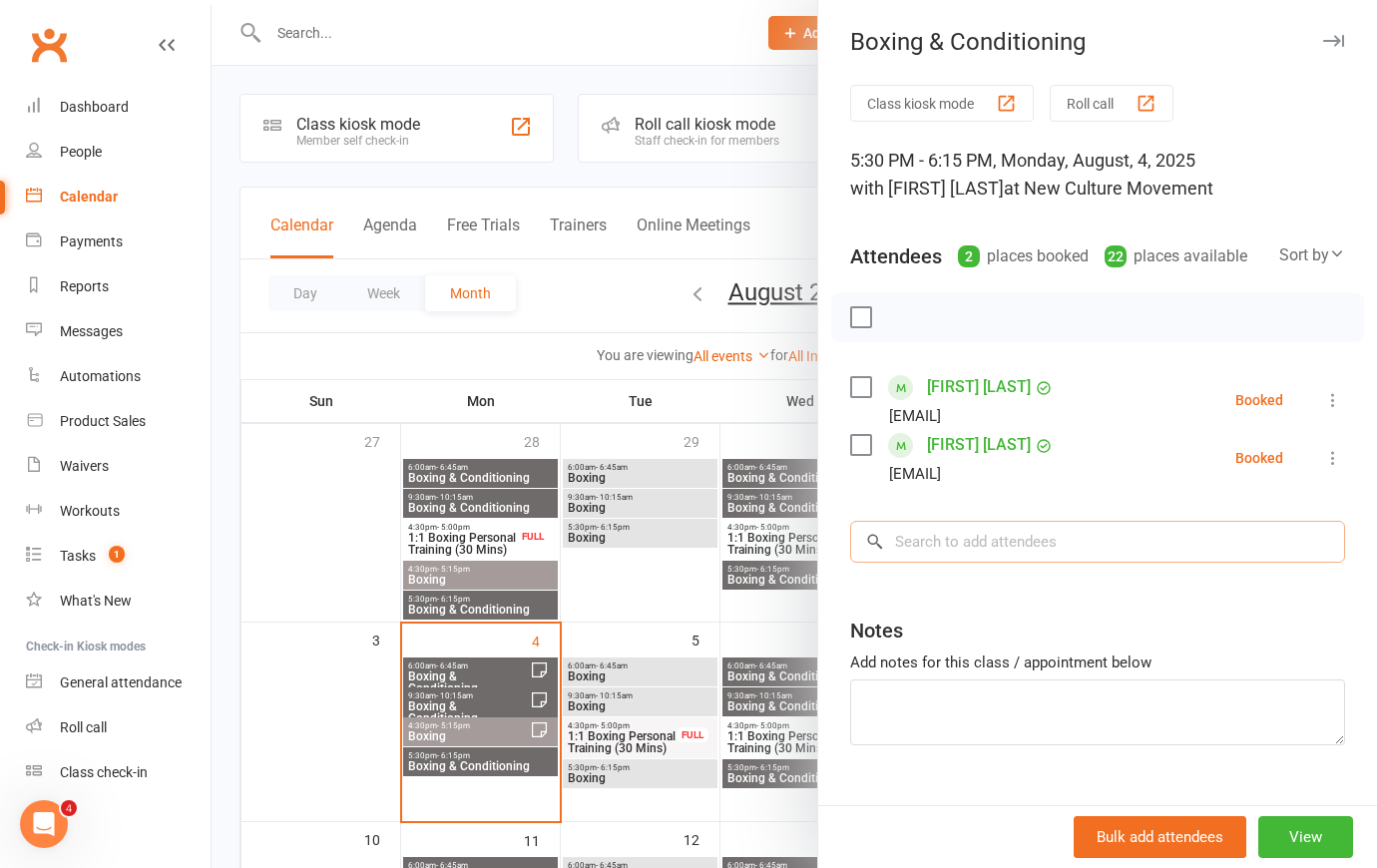 click at bounding box center (1098, 542) 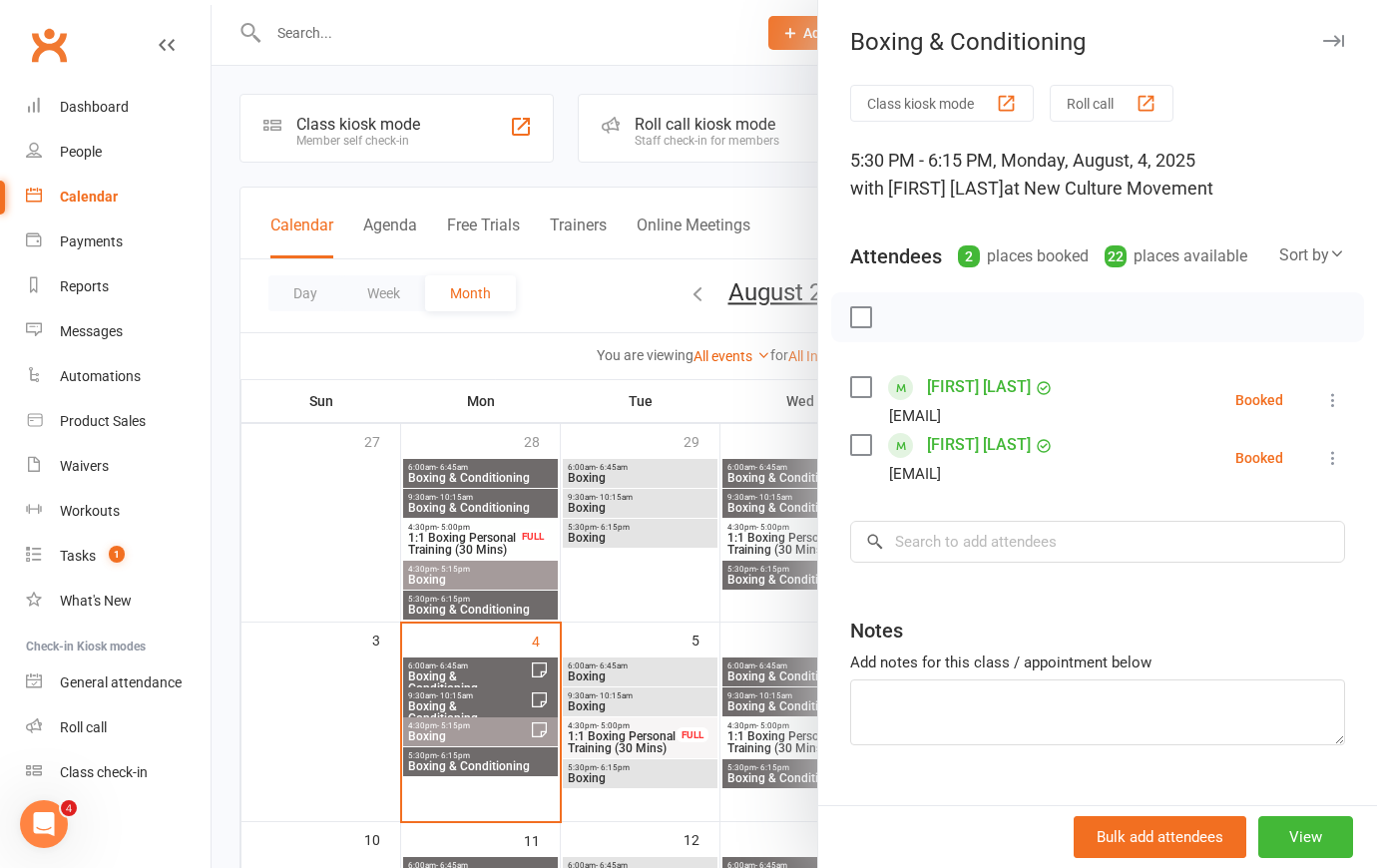 click at bounding box center (794, 434) 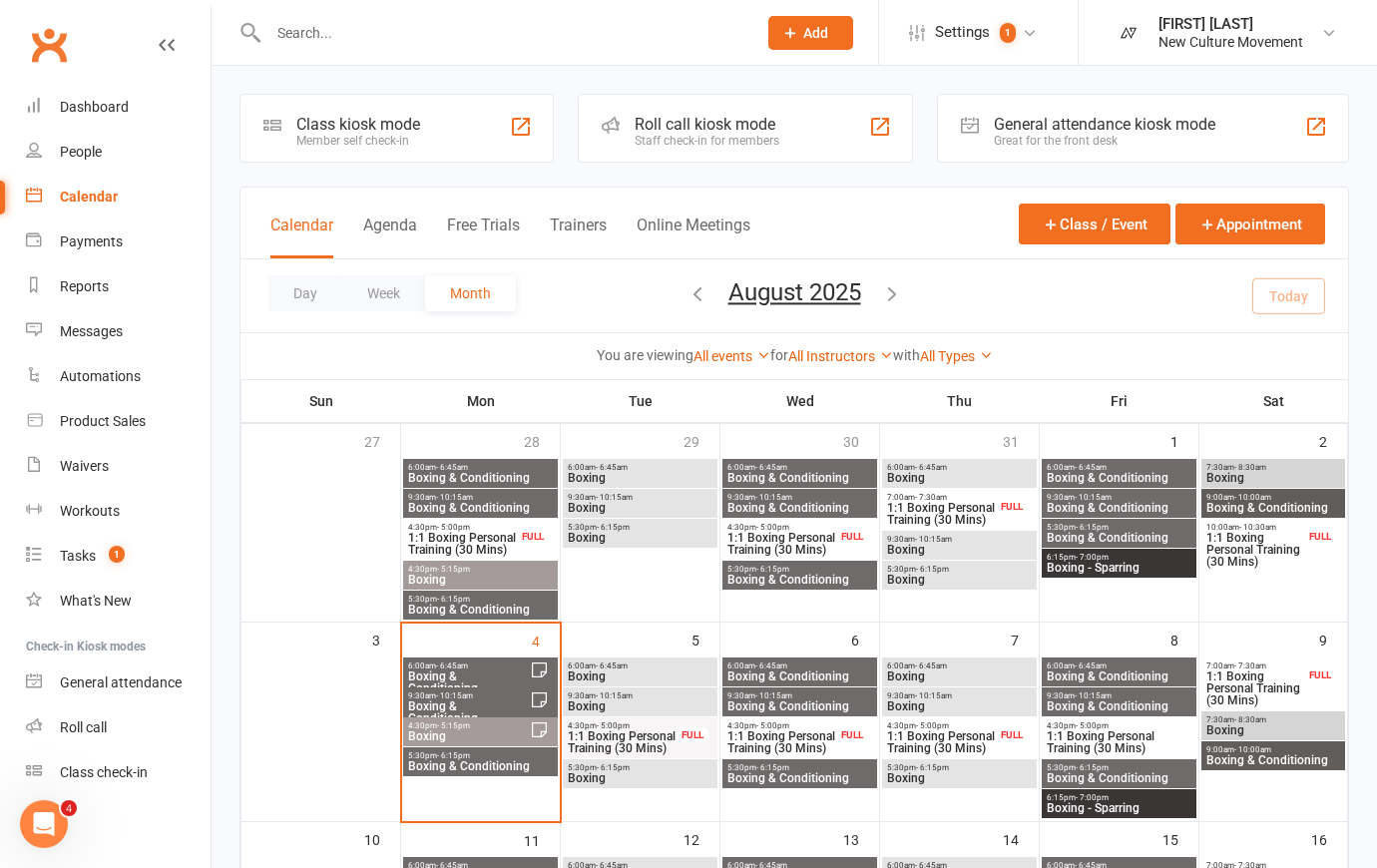 click on "Boxing" at bounding box center [468, 736] 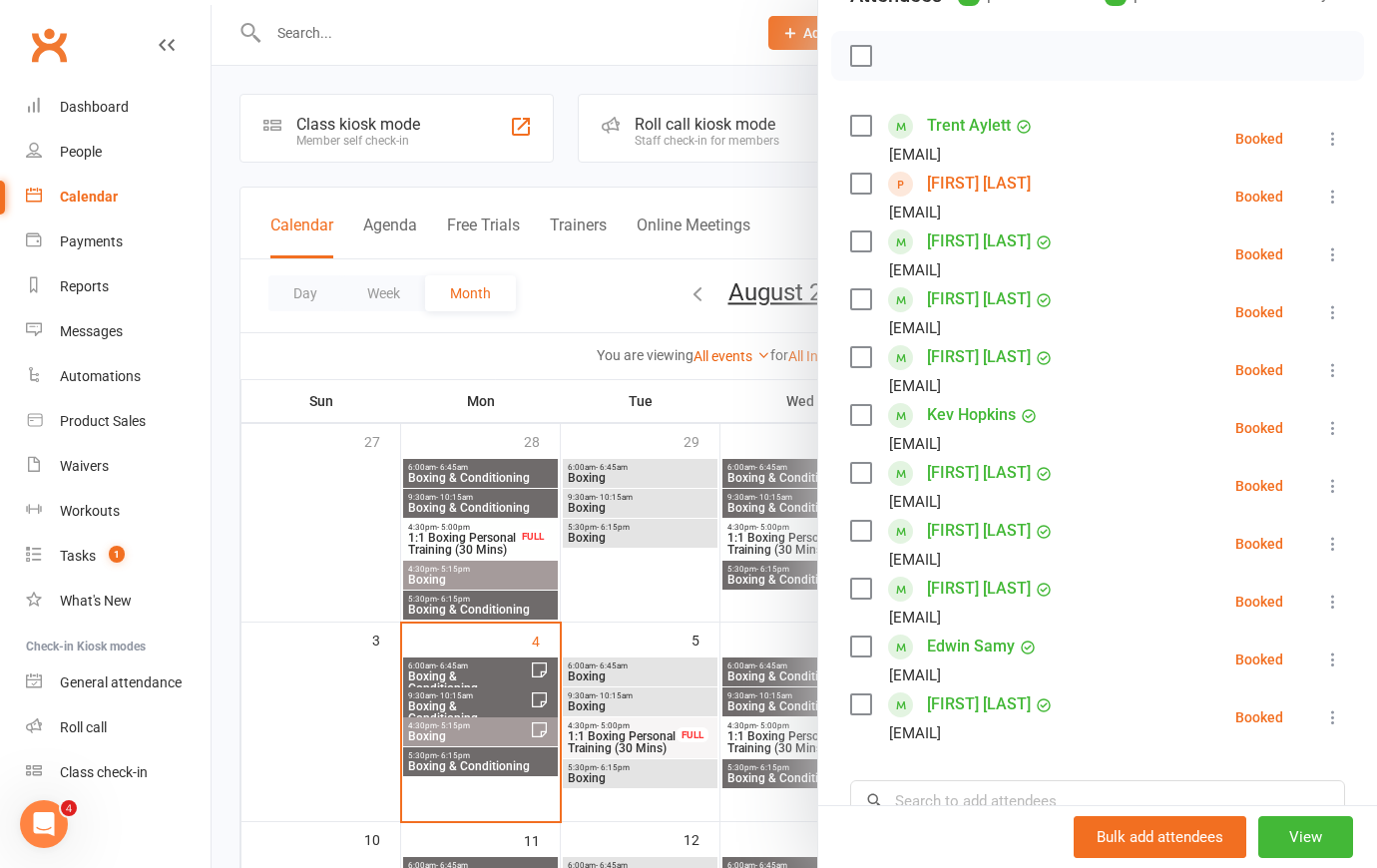 scroll, scrollTop: 271, scrollLeft: 0, axis: vertical 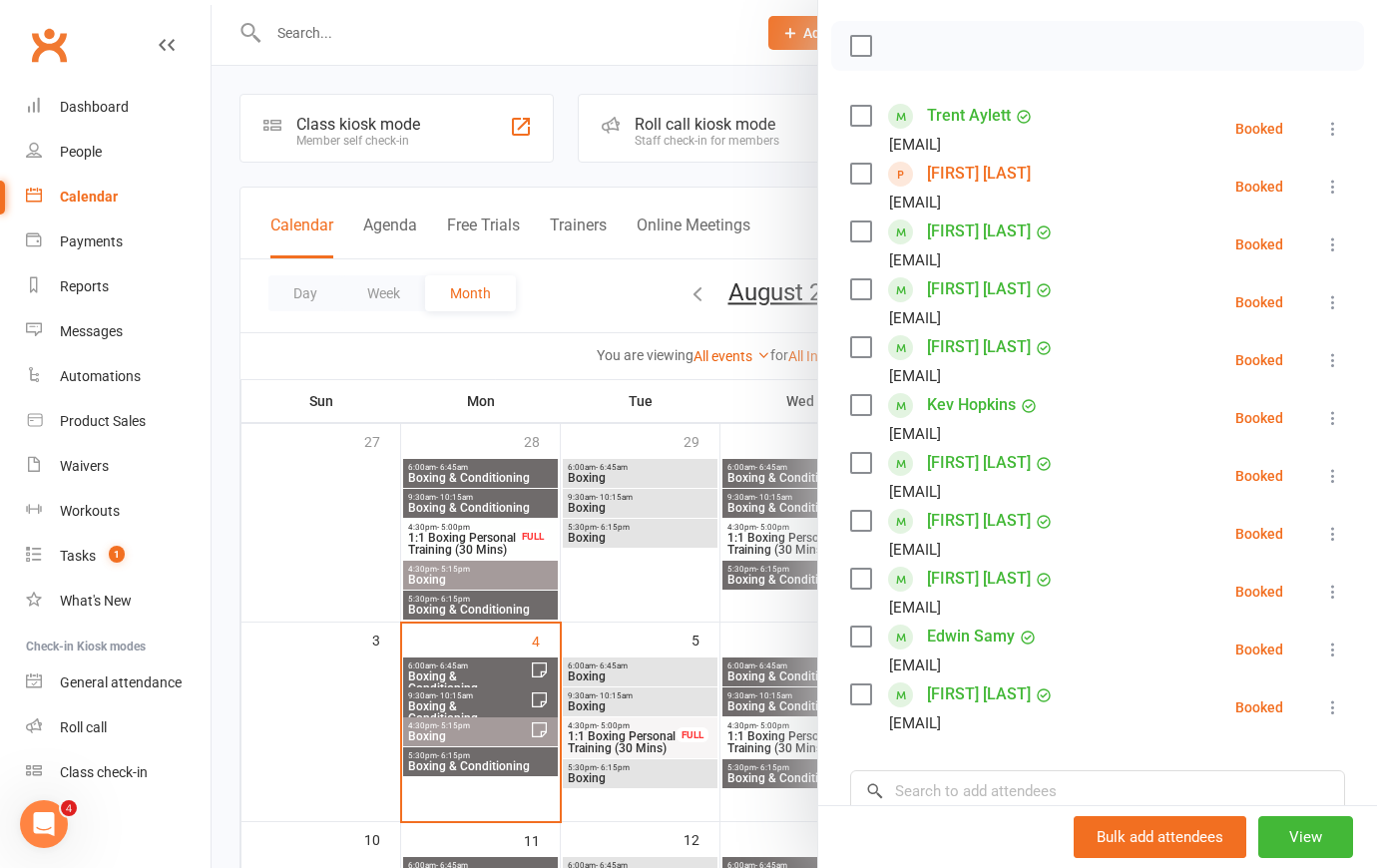 click at bounding box center [794, 434] 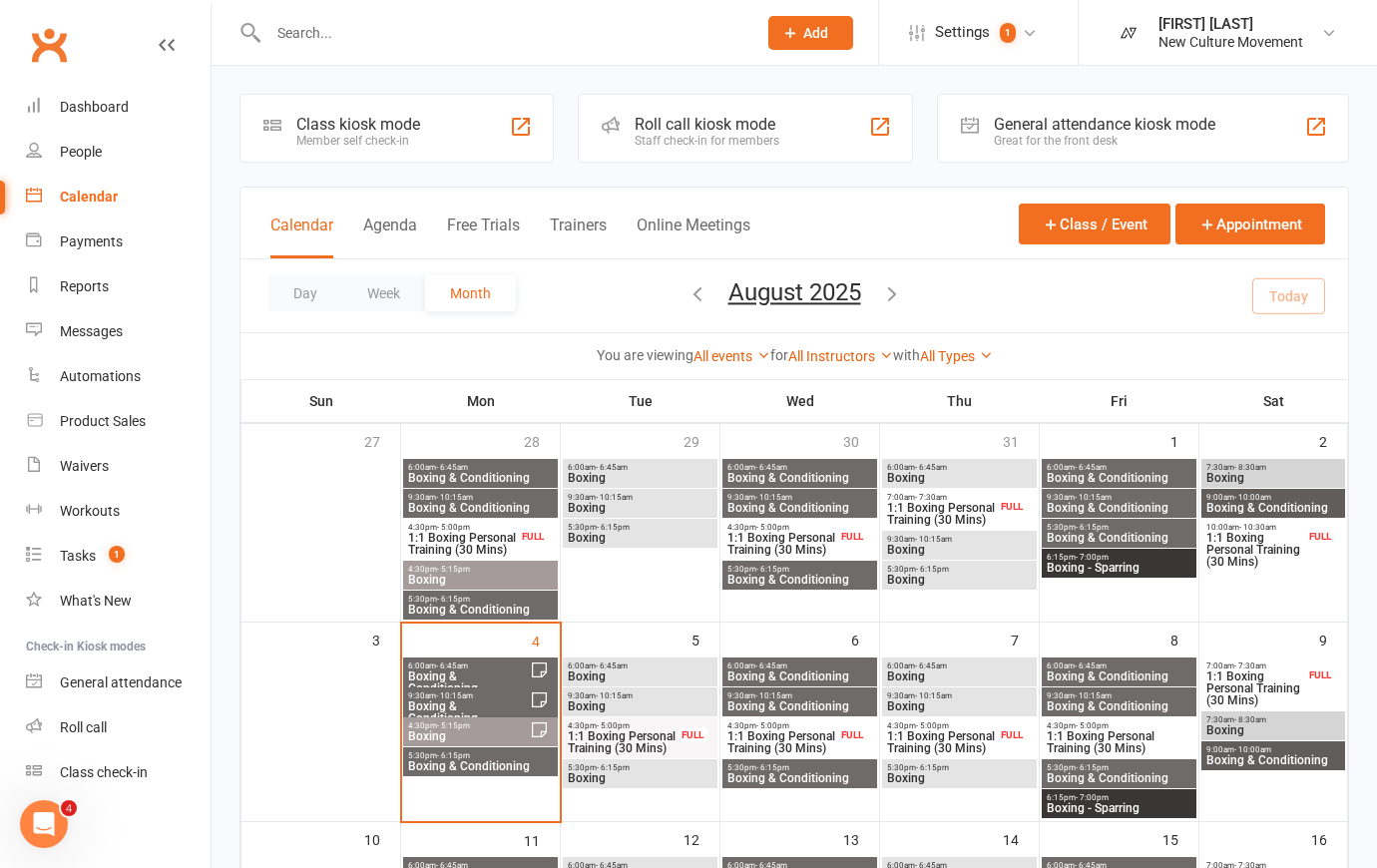 click on "Boxing" at bounding box center [640, 676] 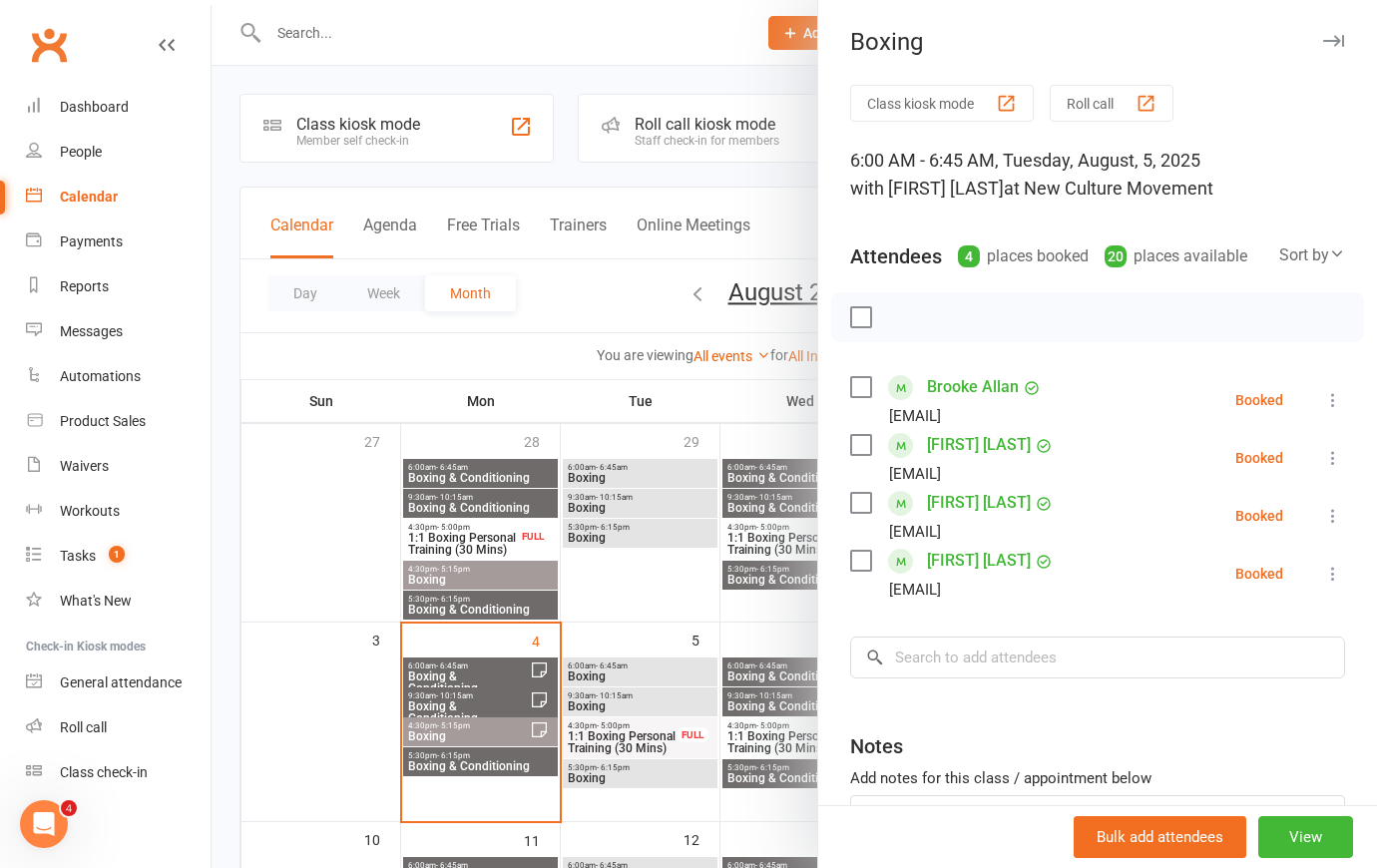 click at bounding box center (794, 434) 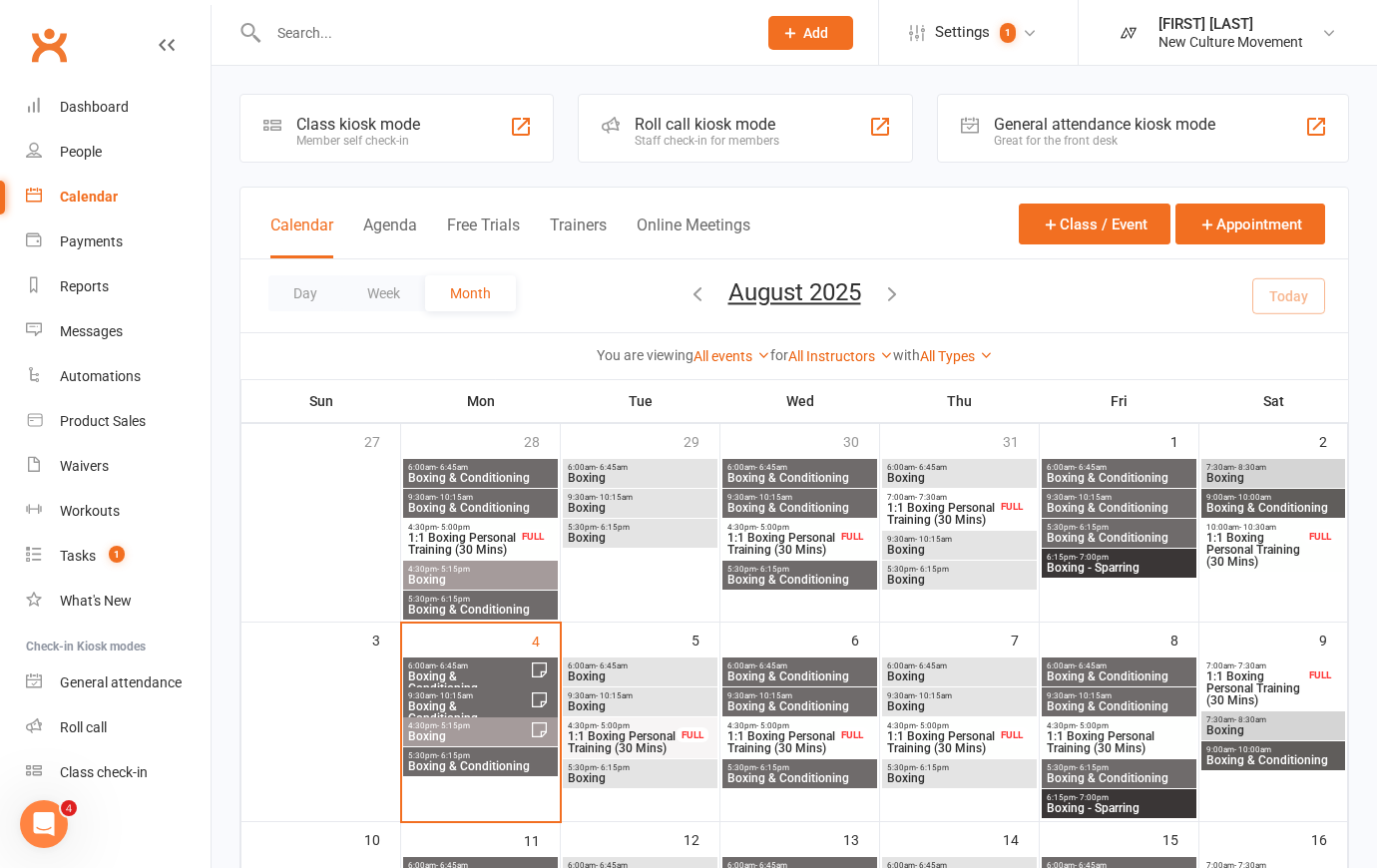 click on "Boxing" at bounding box center (640, 706) 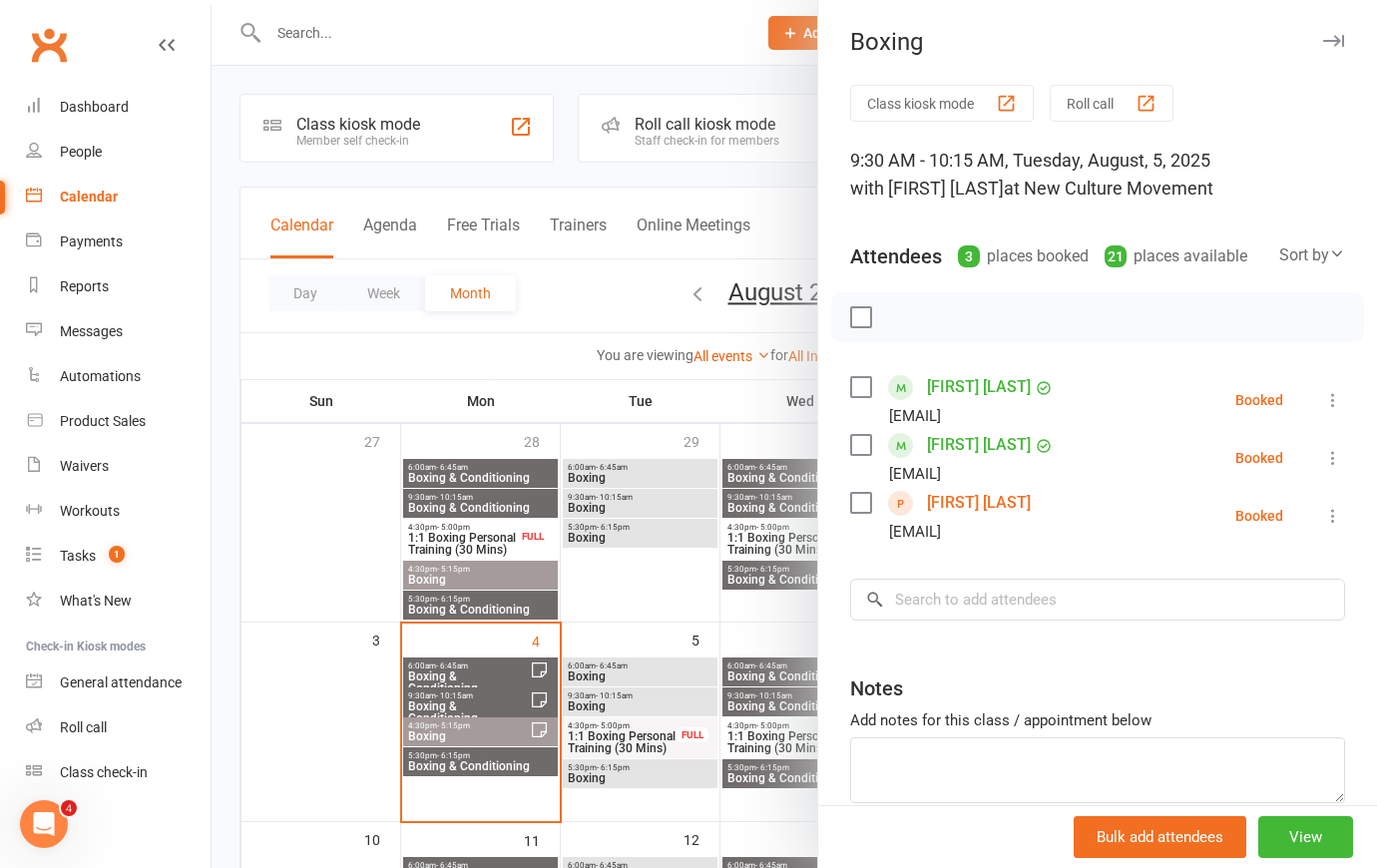 click at bounding box center (794, 434) 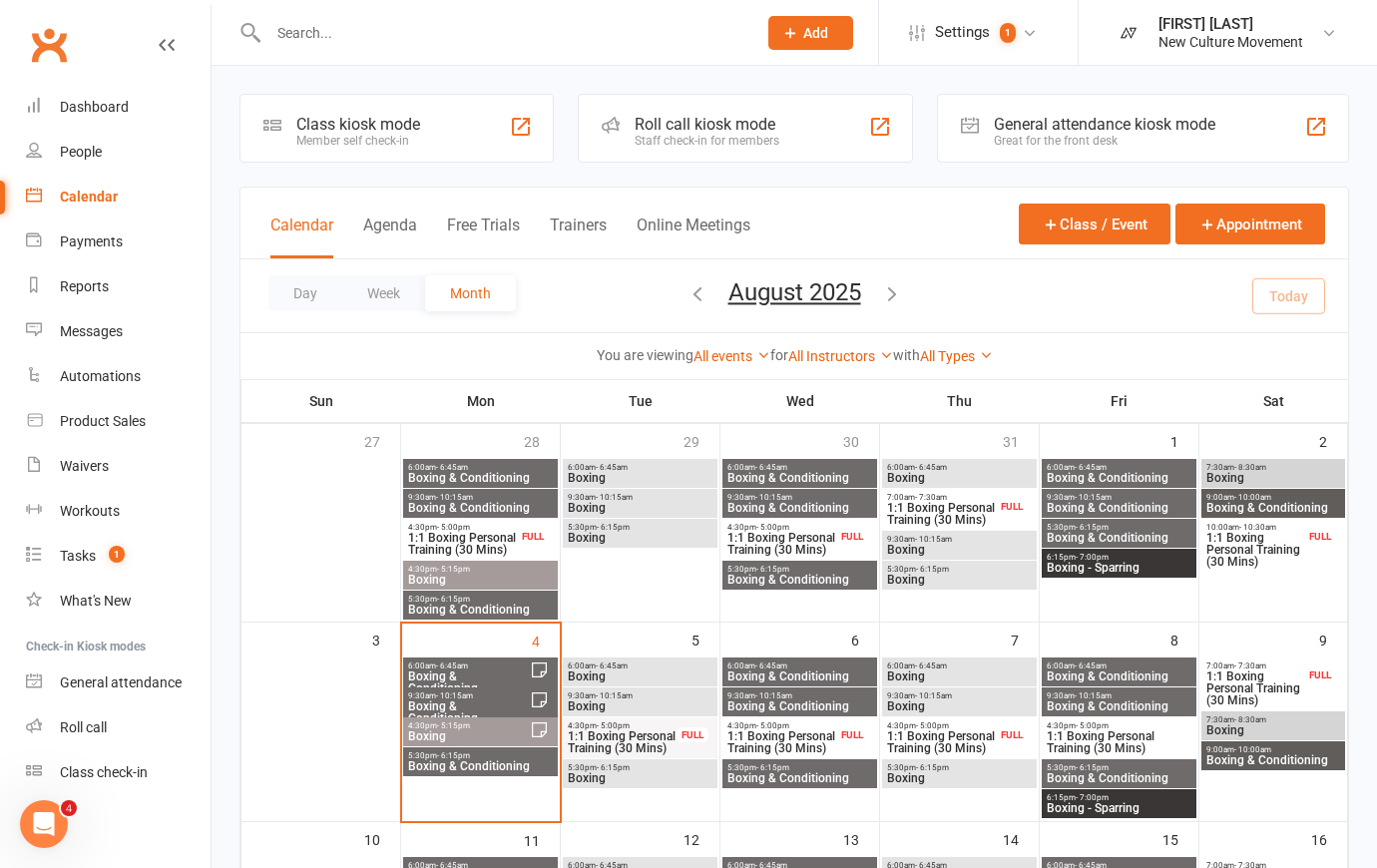 click on "Boxing" at bounding box center (640, 778) 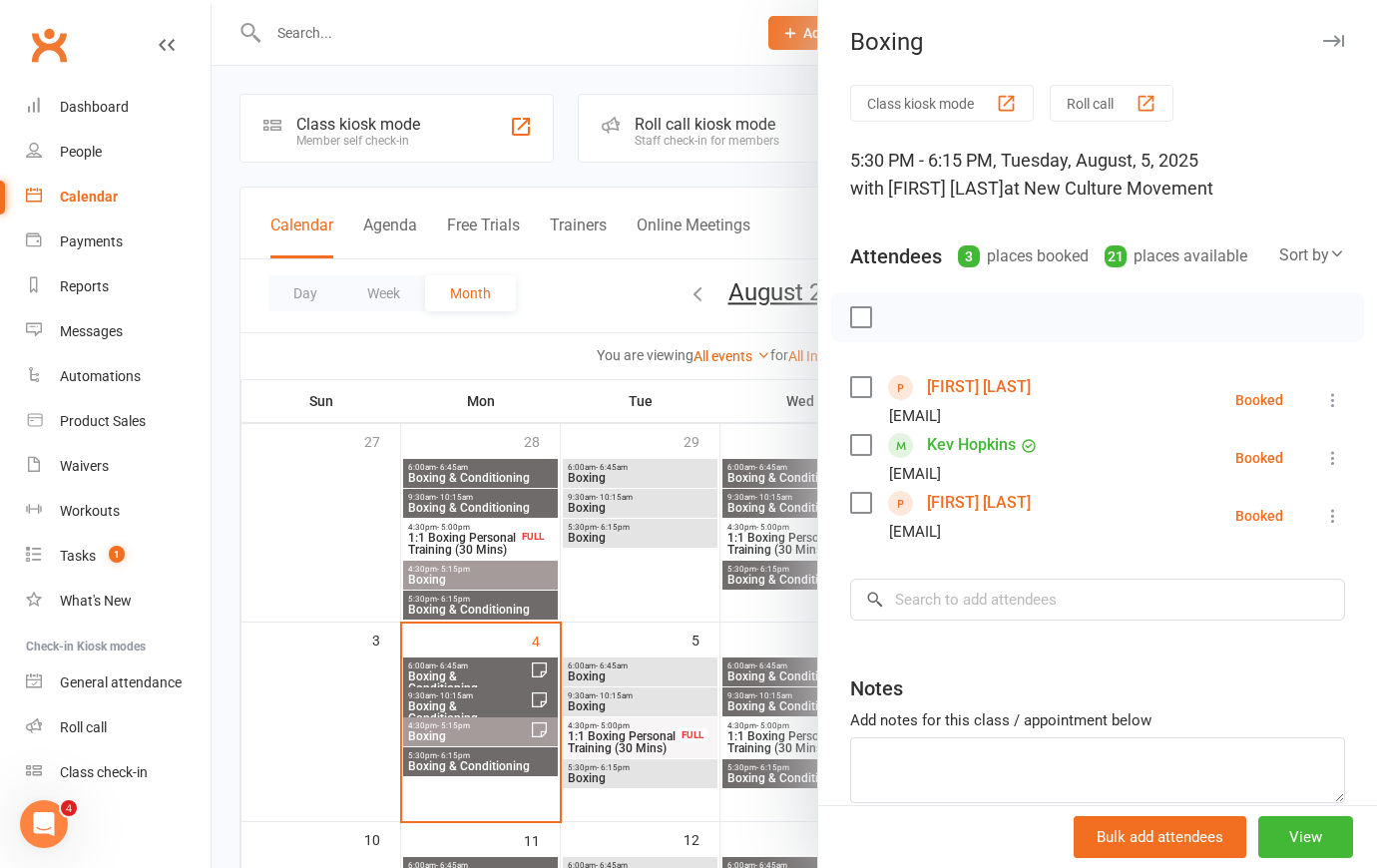 click on "Calendar" at bounding box center [89, 197] 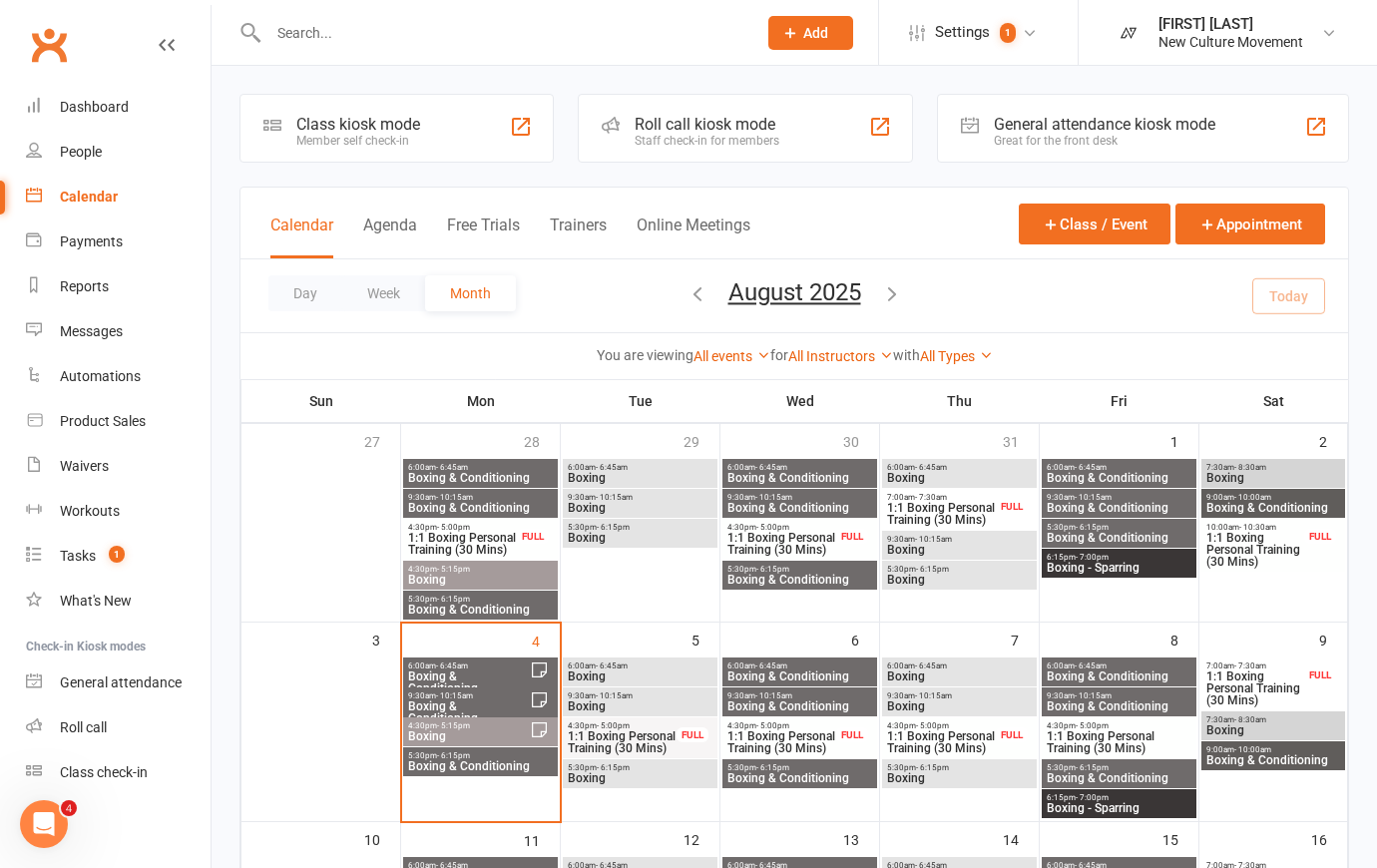 click on "Boxing & Conditioning" at bounding box center [799, 580] 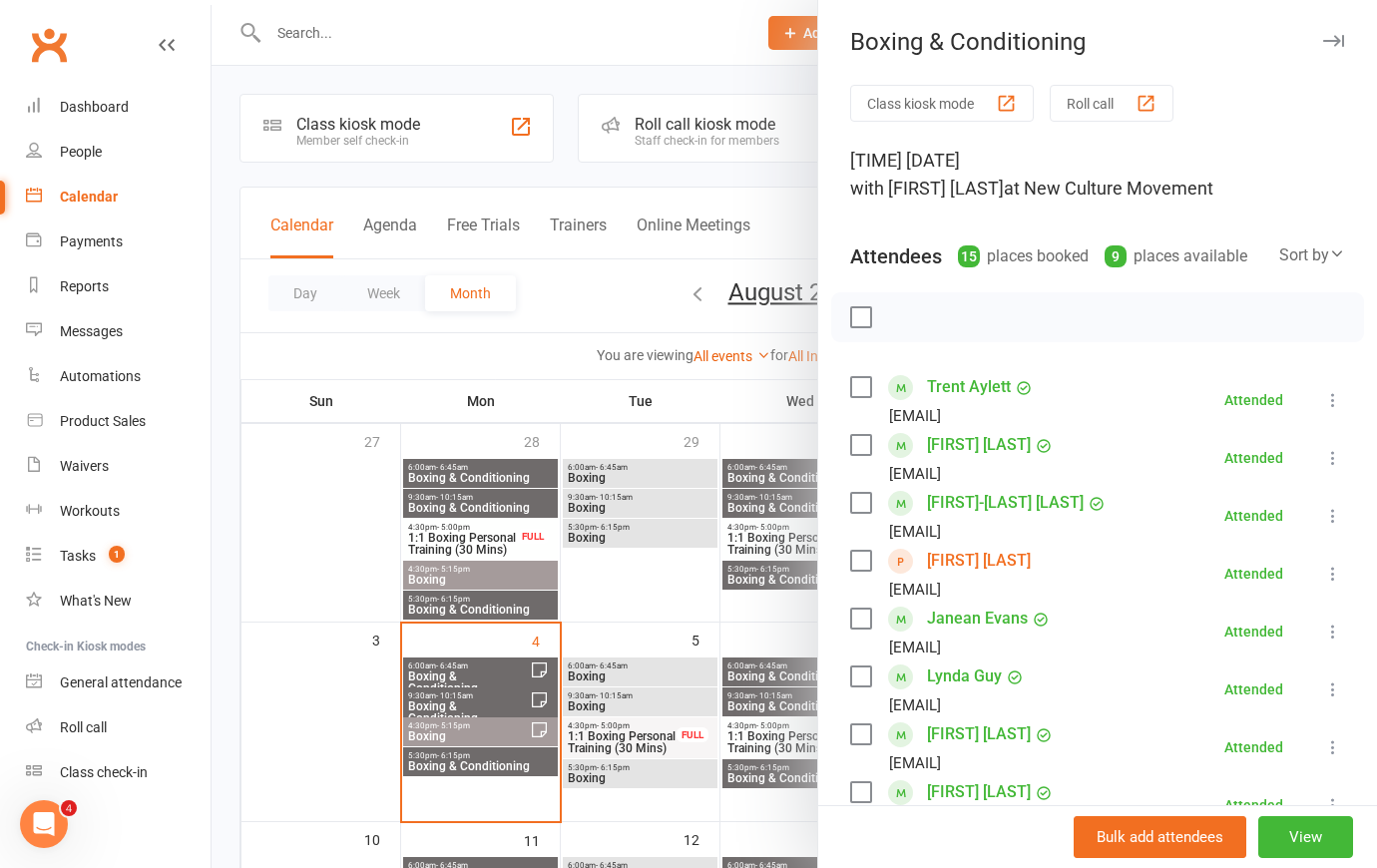 click at bounding box center (794, 434) 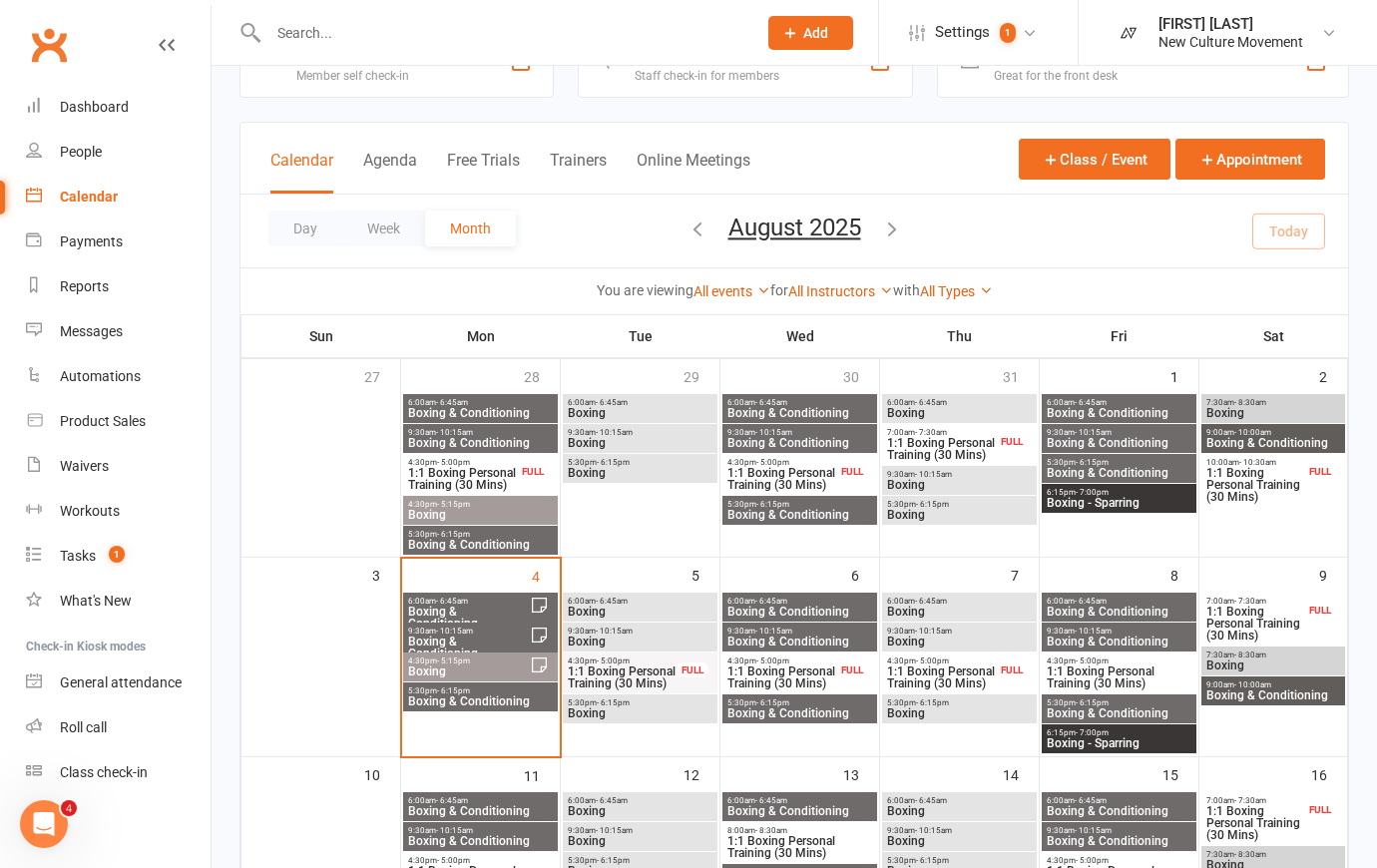 scroll, scrollTop: 181, scrollLeft: 0, axis: vertical 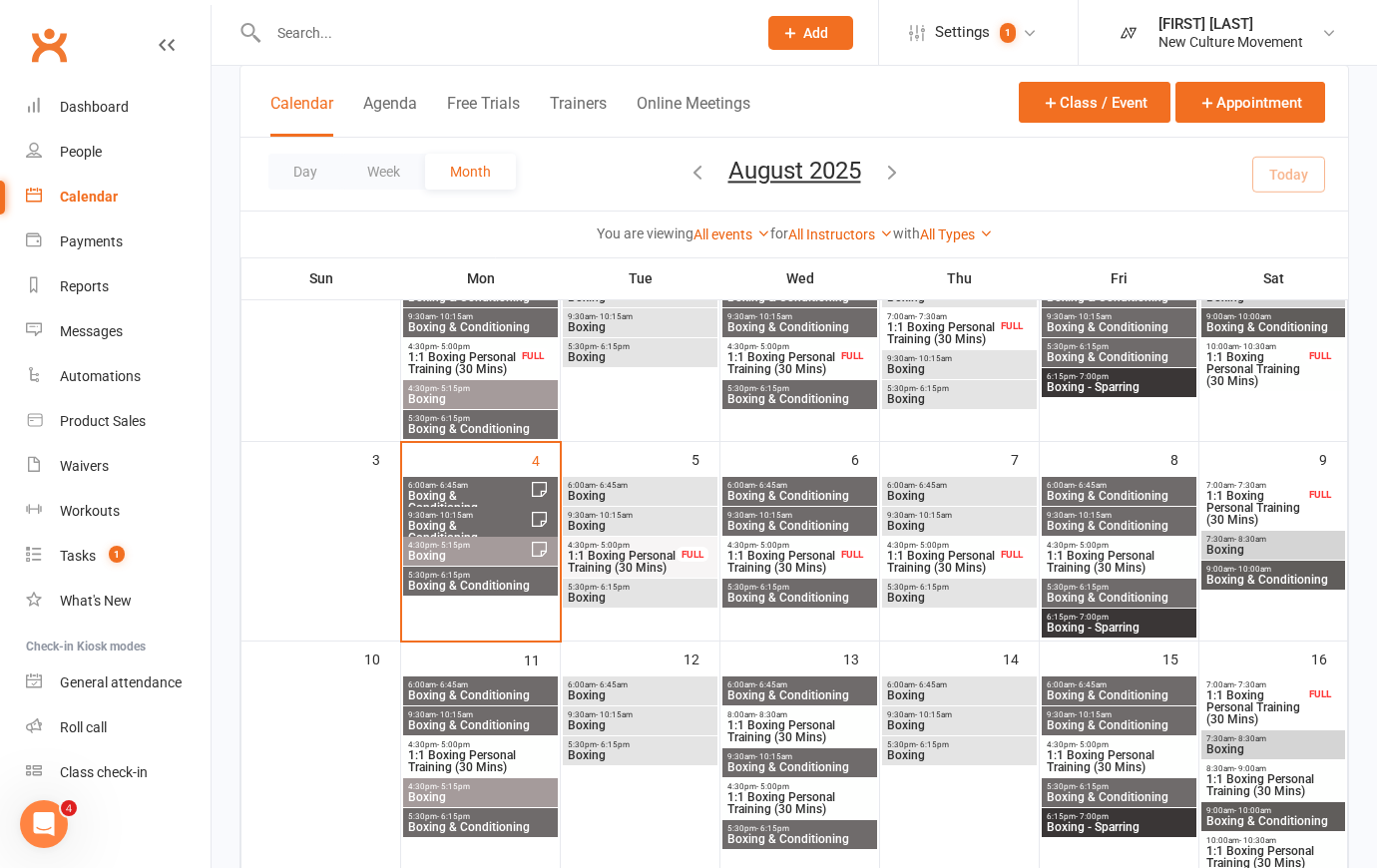 click on "Boxing & Conditioning" at bounding box center [799, 598] 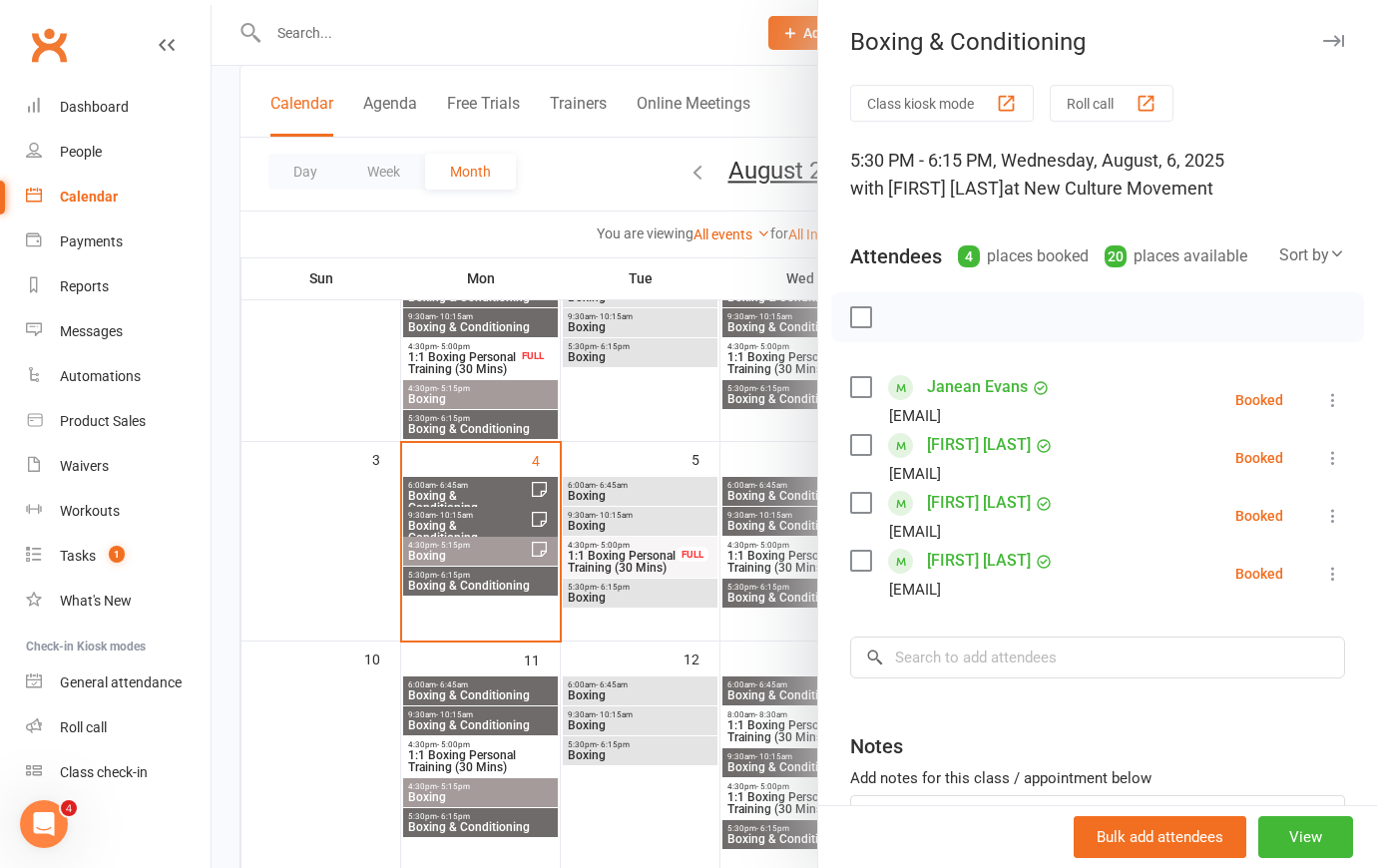 click at bounding box center (794, 434) 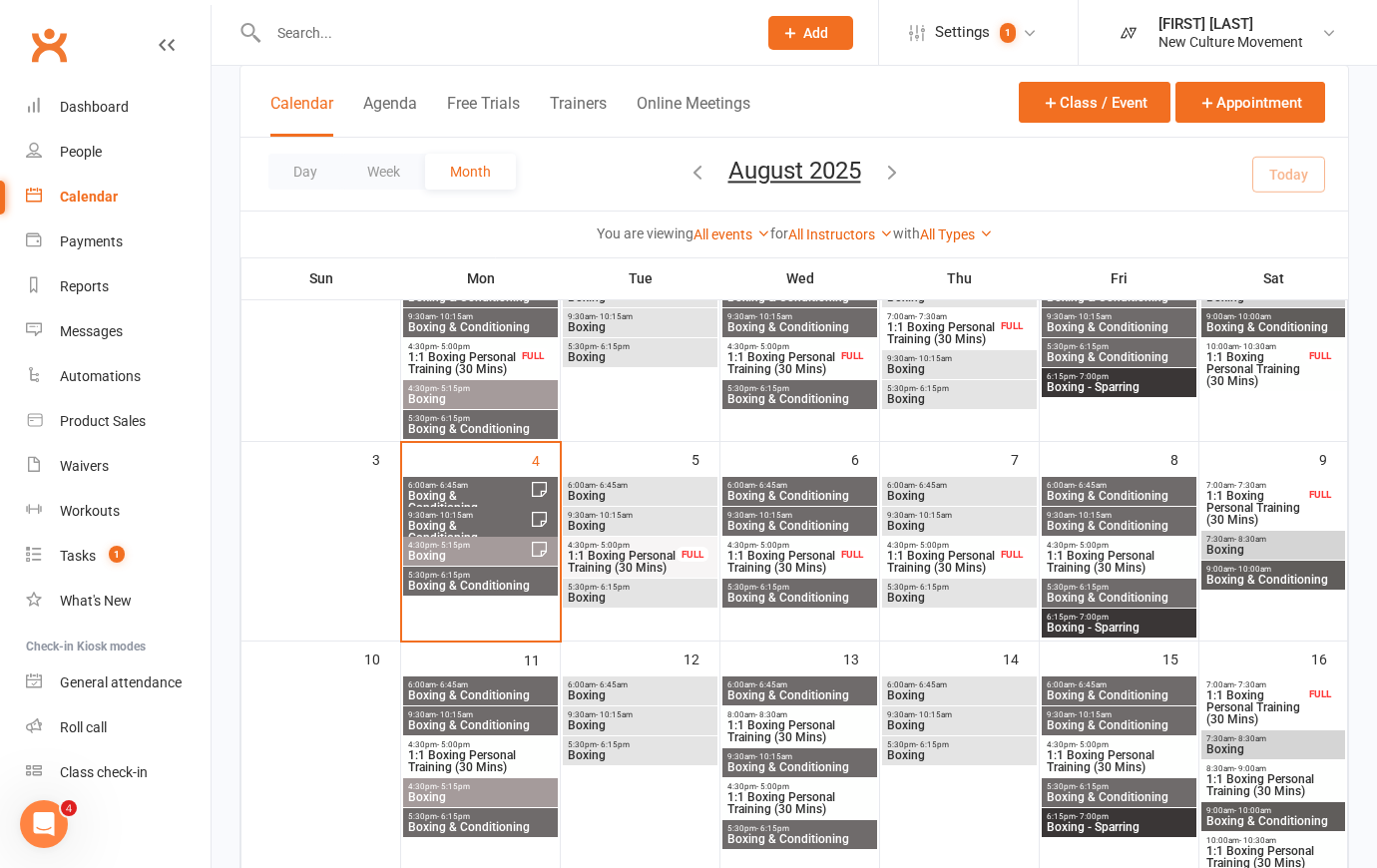 click on "Boxing" at bounding box center [959, 496] 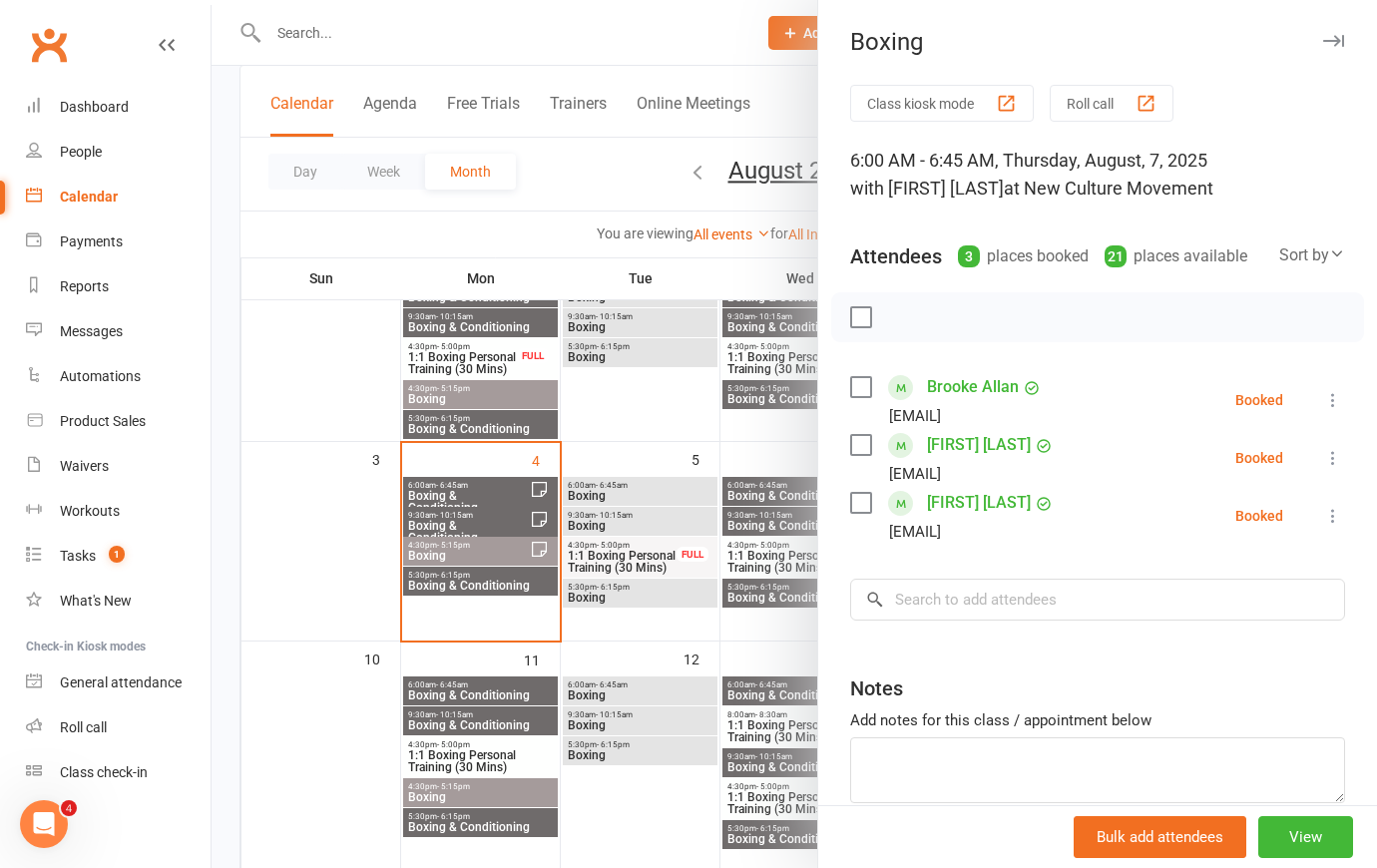 click at bounding box center [794, 434] 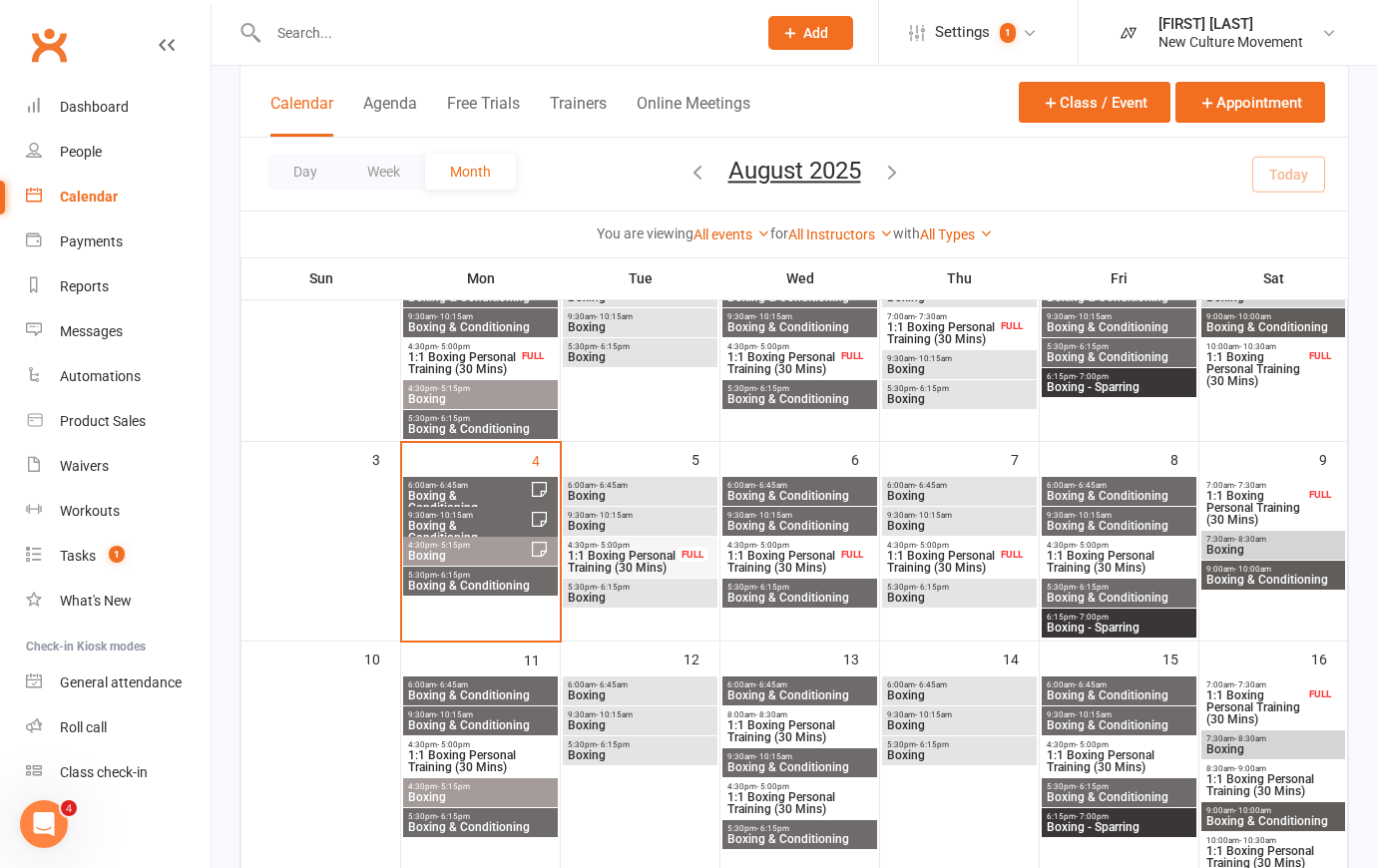 click on "9:30am  - 10:15am" at bounding box center (959, 515) 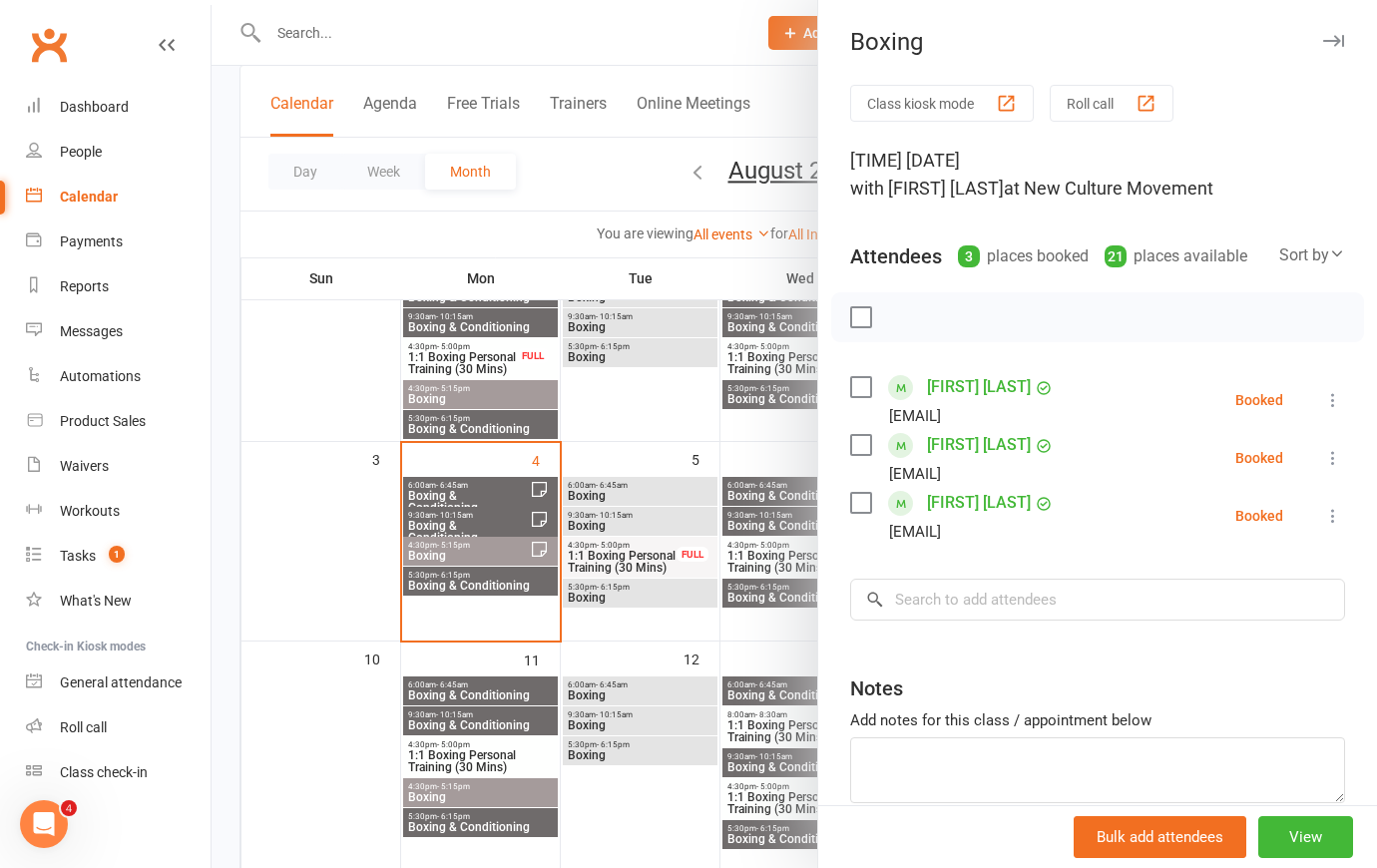 click at bounding box center (794, 434) 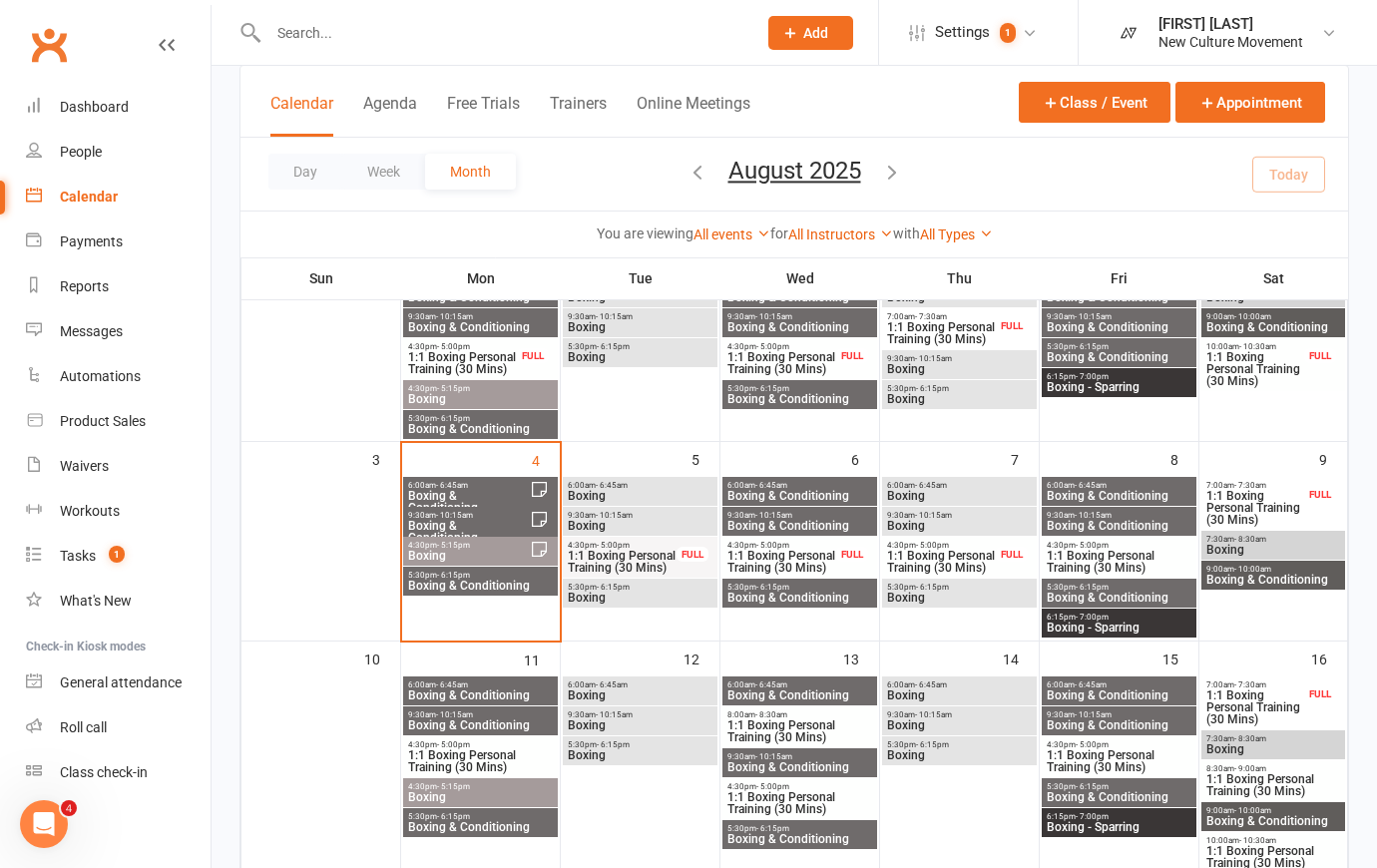 click on "Boxing" at bounding box center (959, 598) 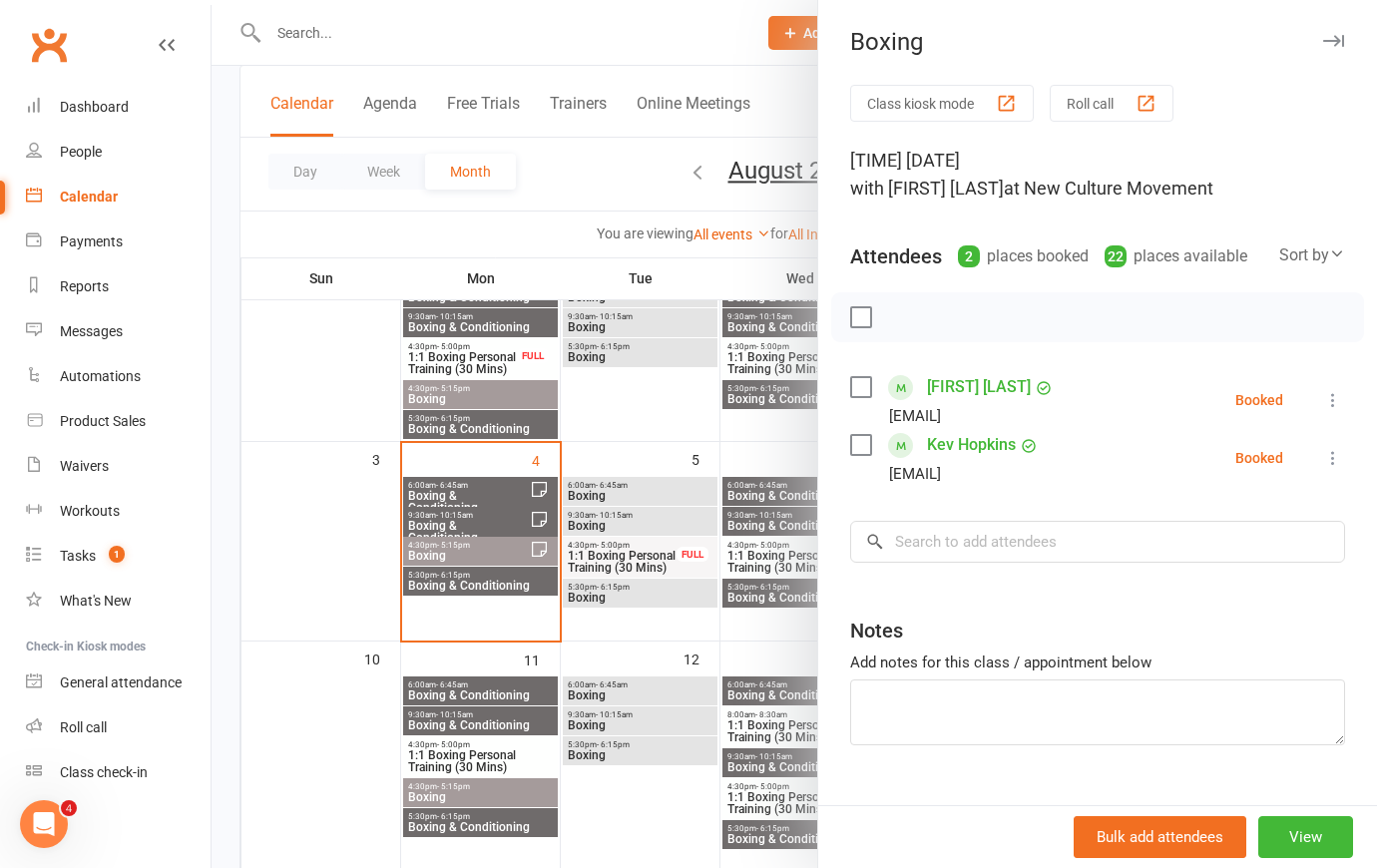 click at bounding box center (794, 434) 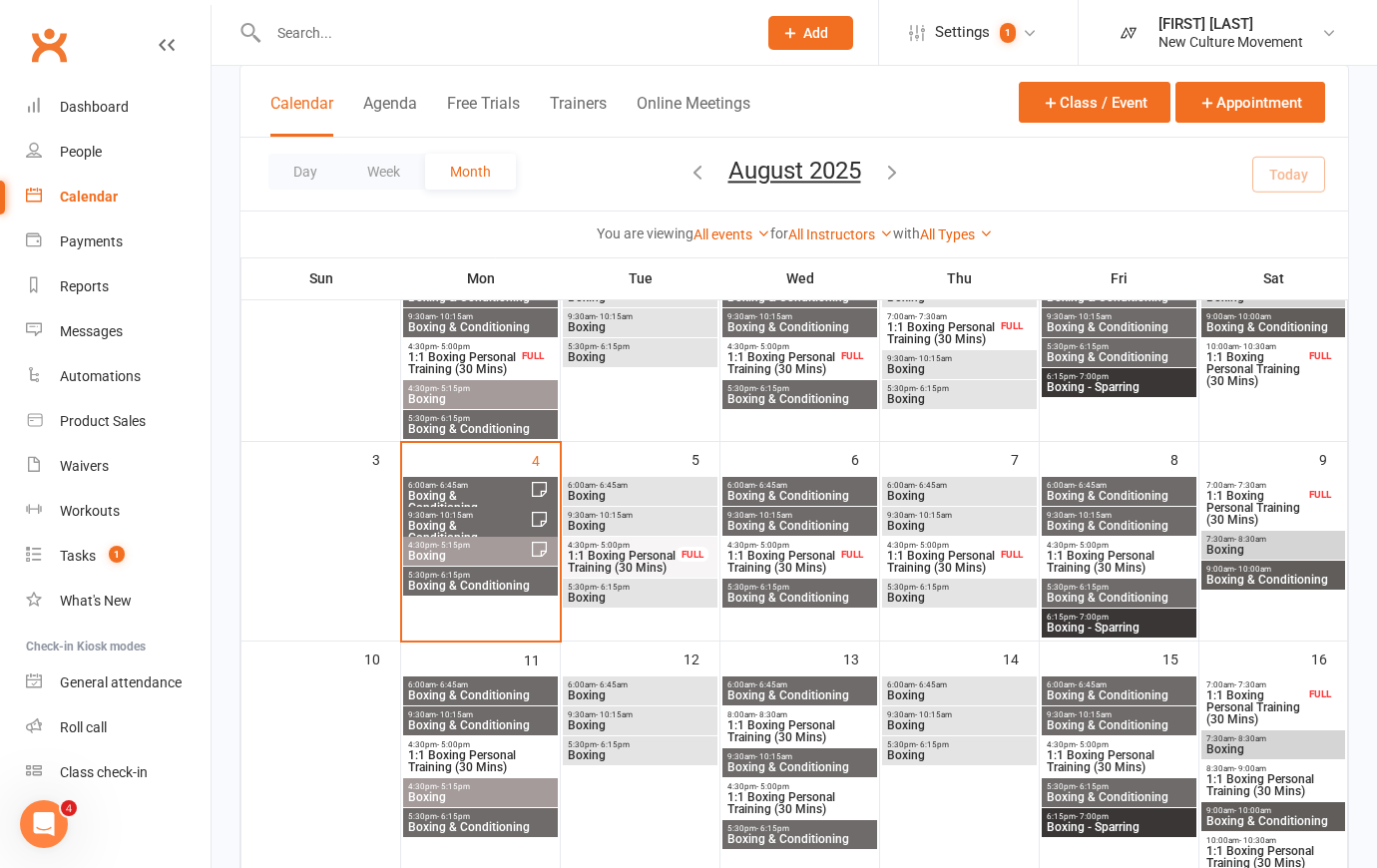 click on "5:30pm  - 6:15pm" at bounding box center [480, 575] 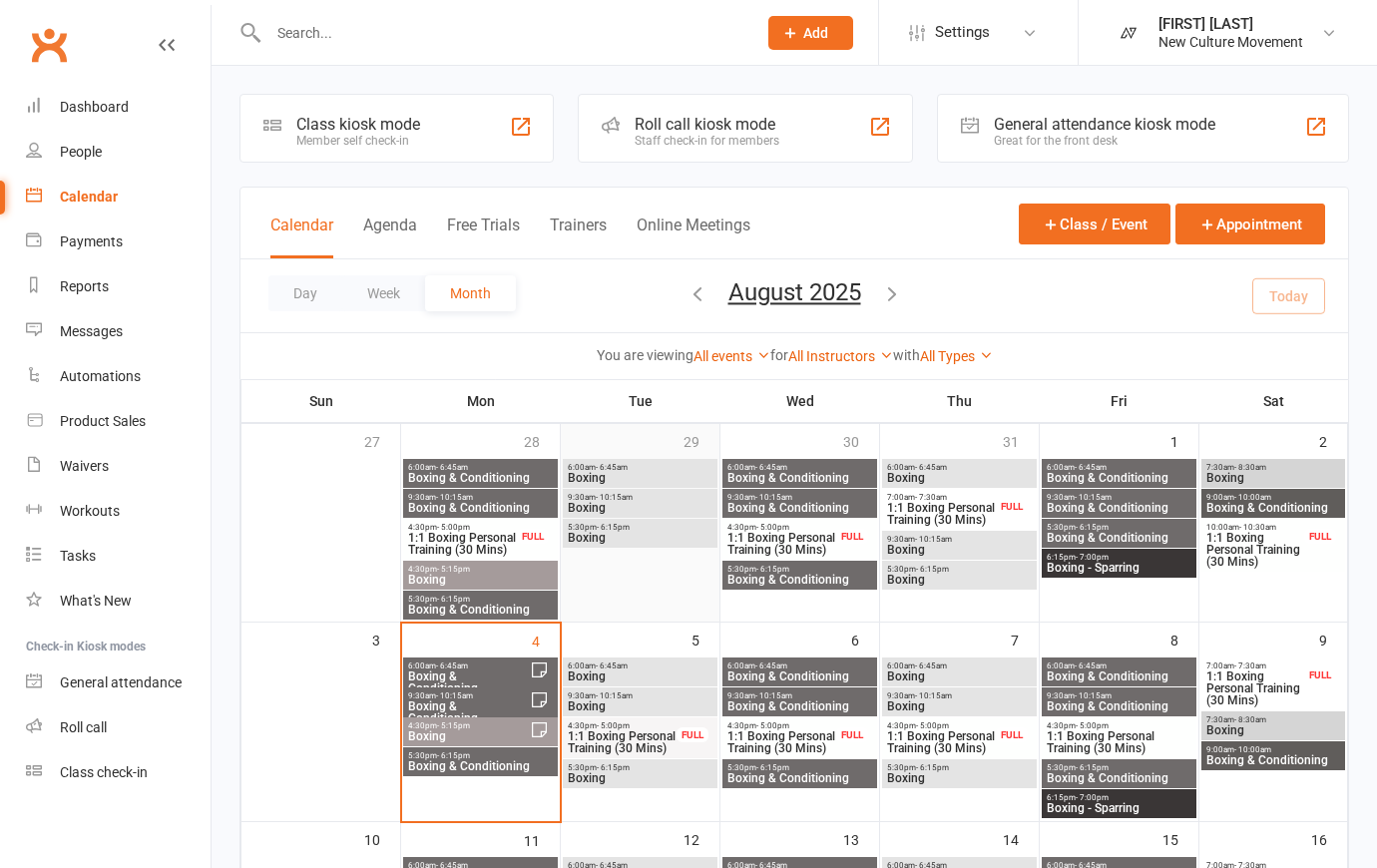 scroll, scrollTop: 0, scrollLeft: 0, axis: both 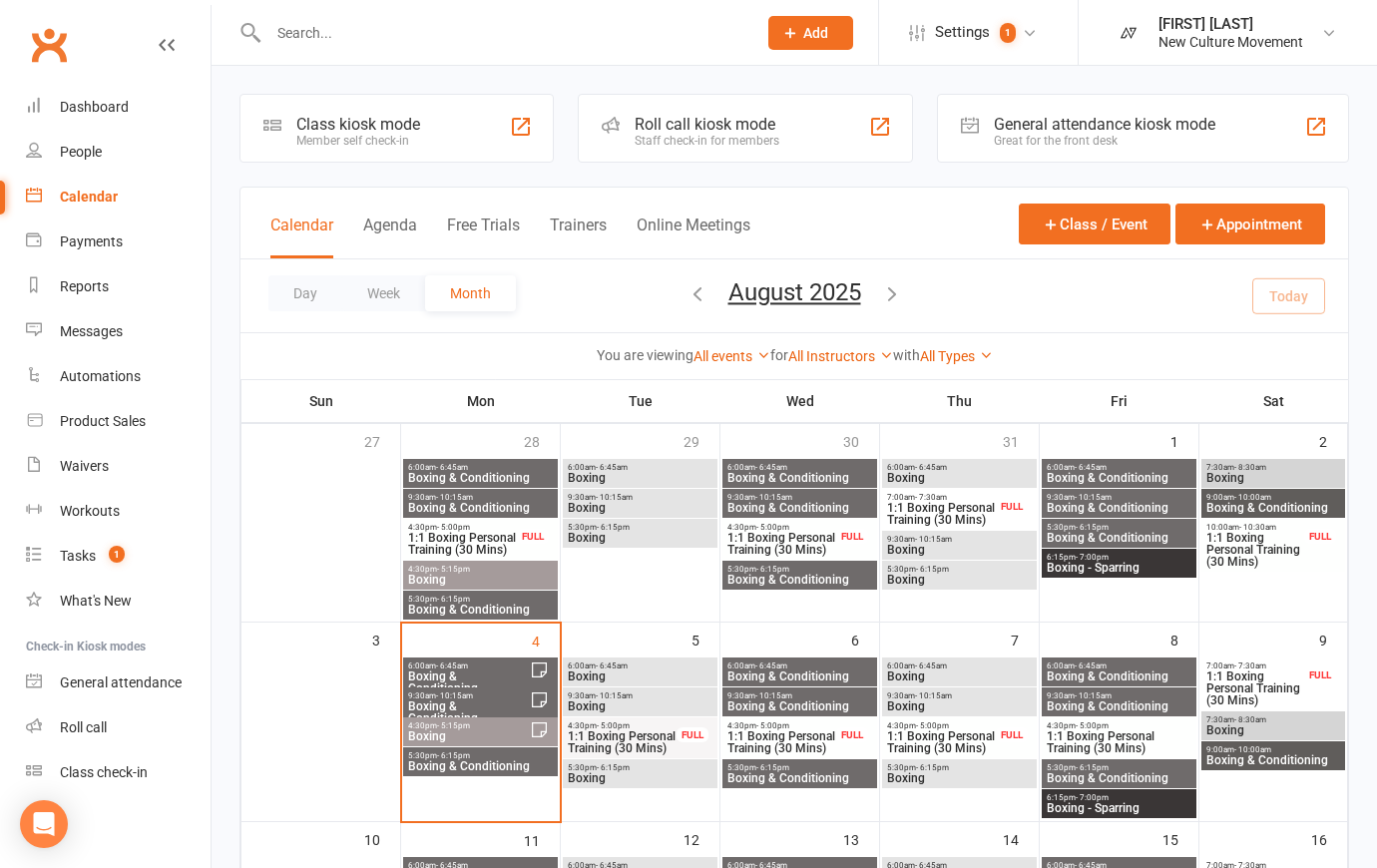 click on "Boxing" at bounding box center [640, 676] 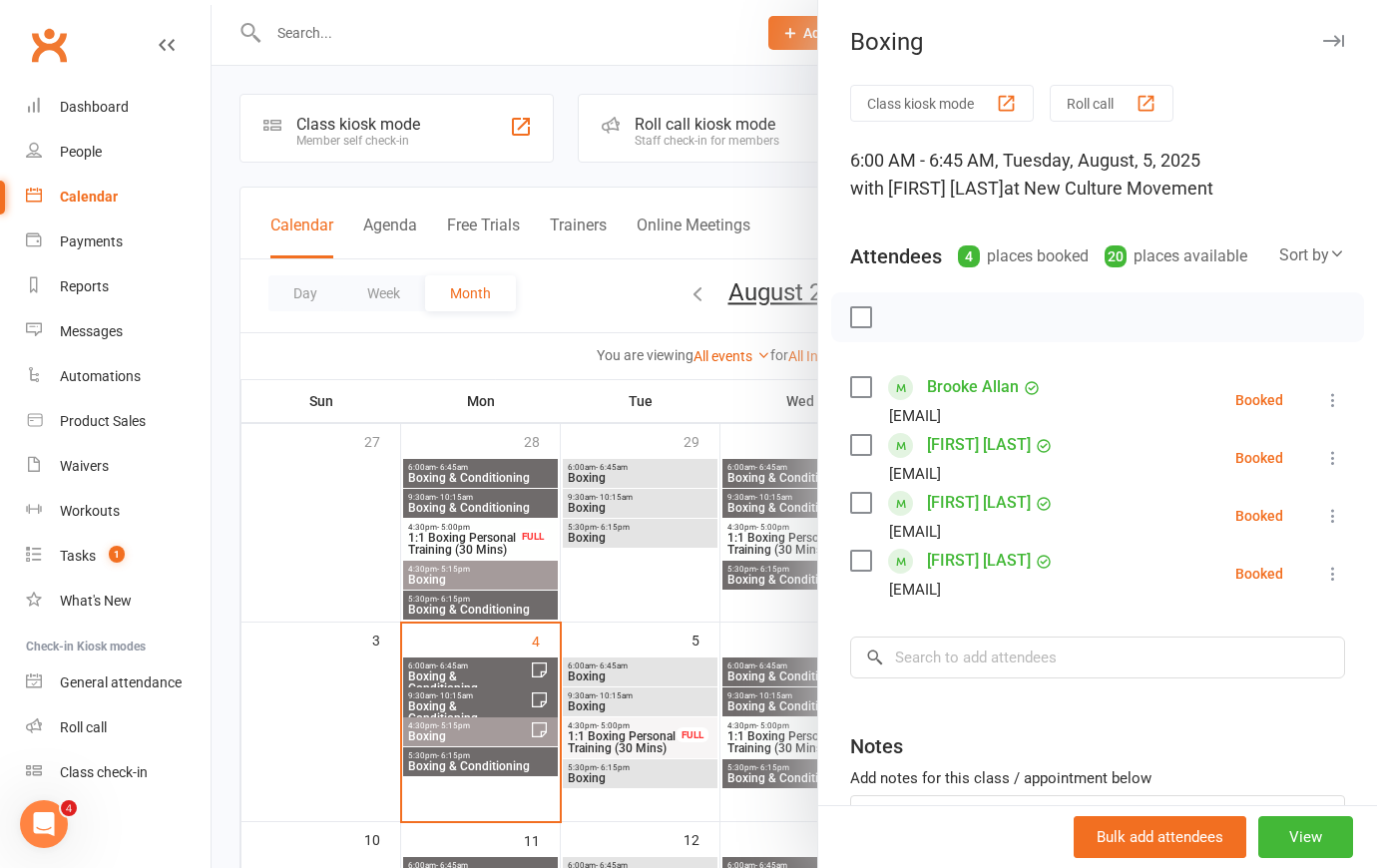 scroll, scrollTop: 0, scrollLeft: 0, axis: both 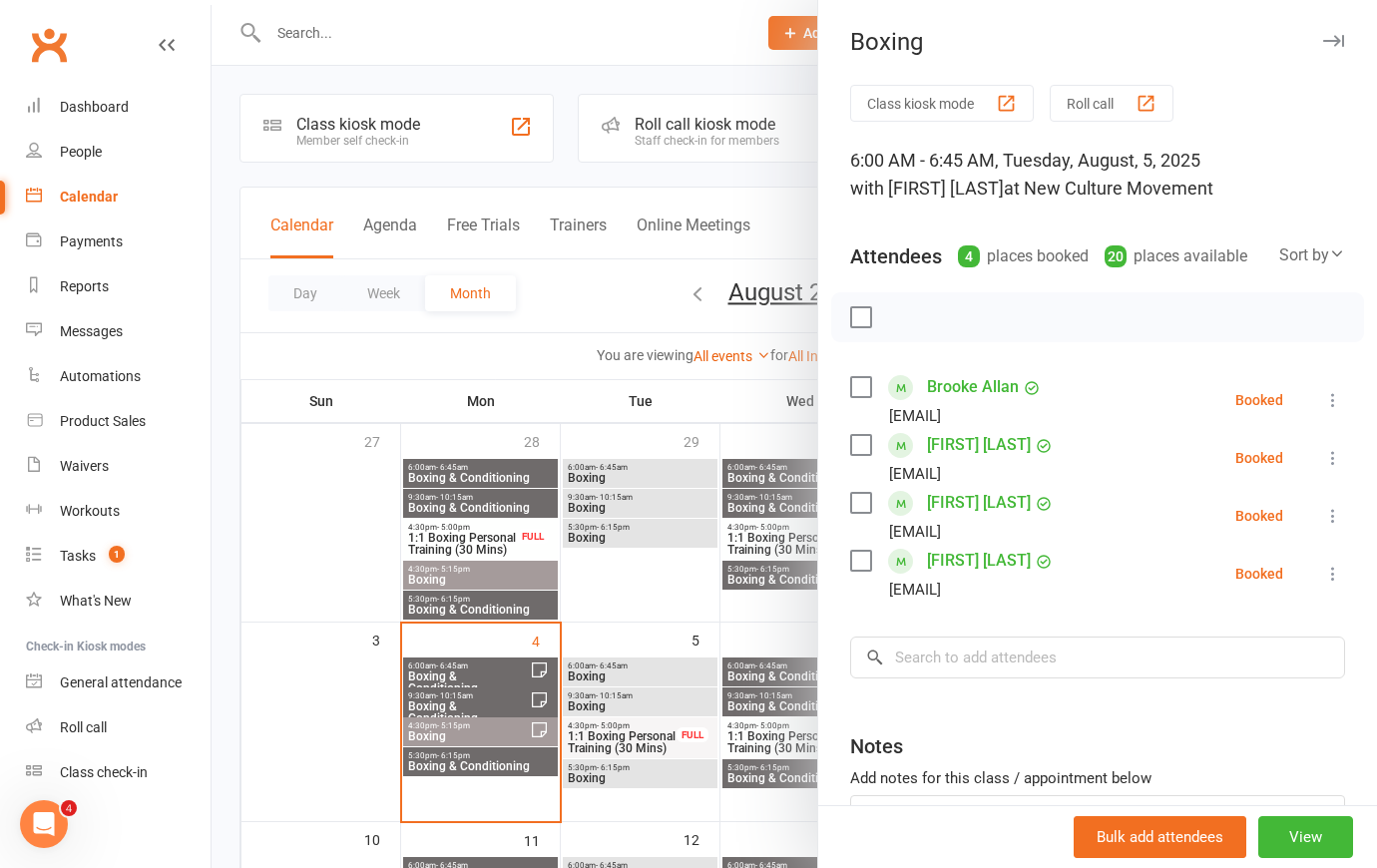 click at bounding box center (794, 434) 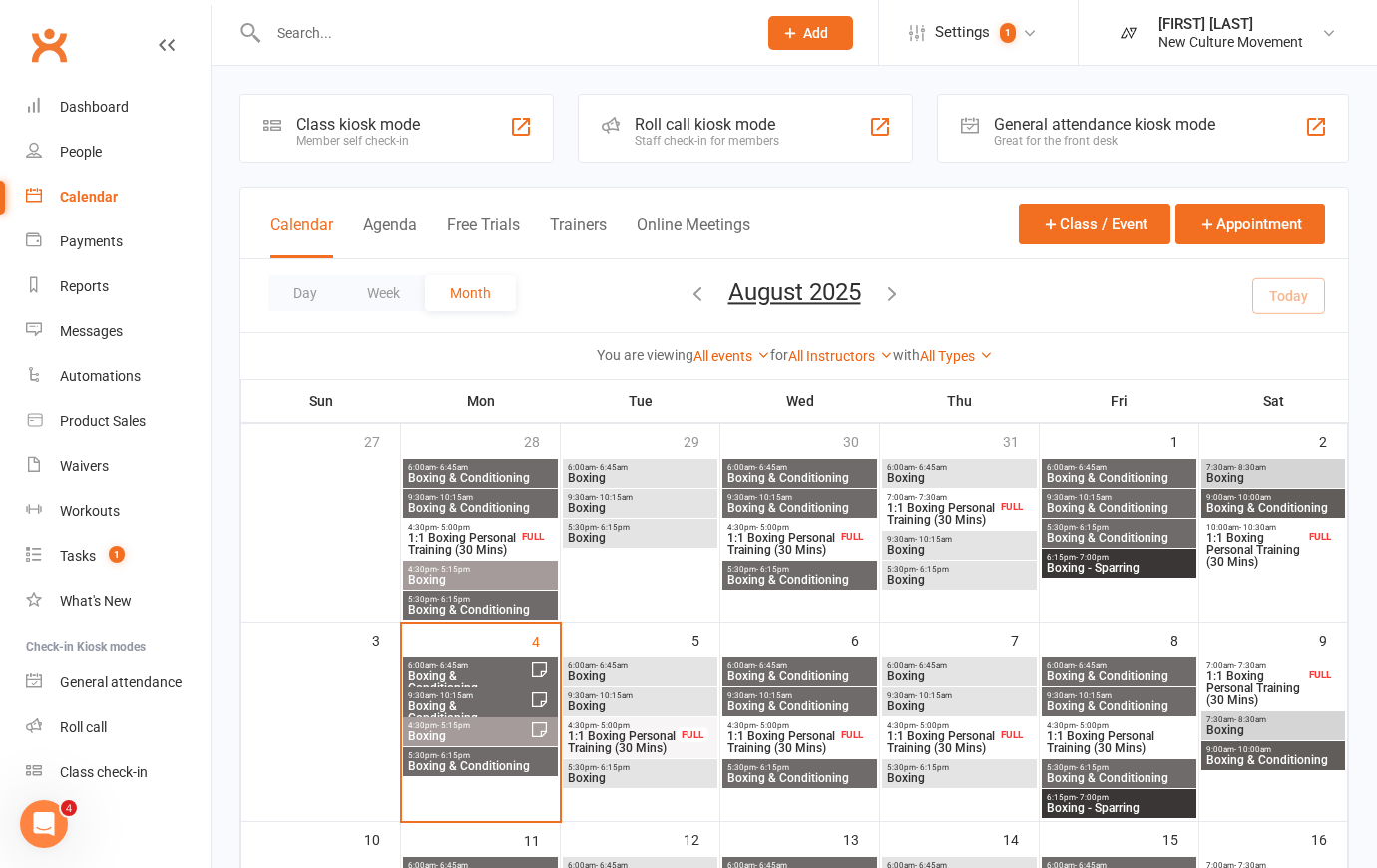 click on "Boxing" at bounding box center [640, 706] 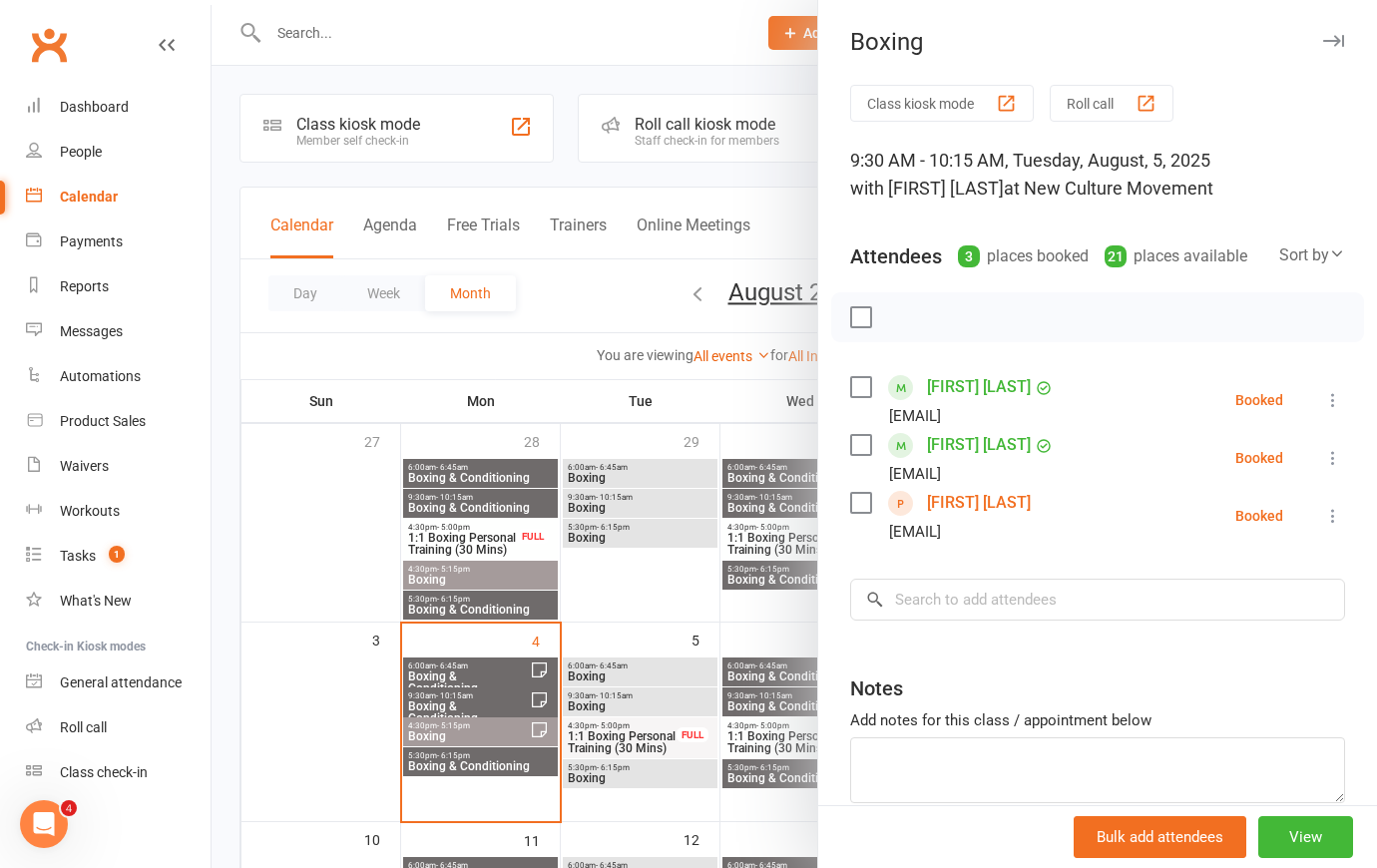 click at bounding box center (794, 434) 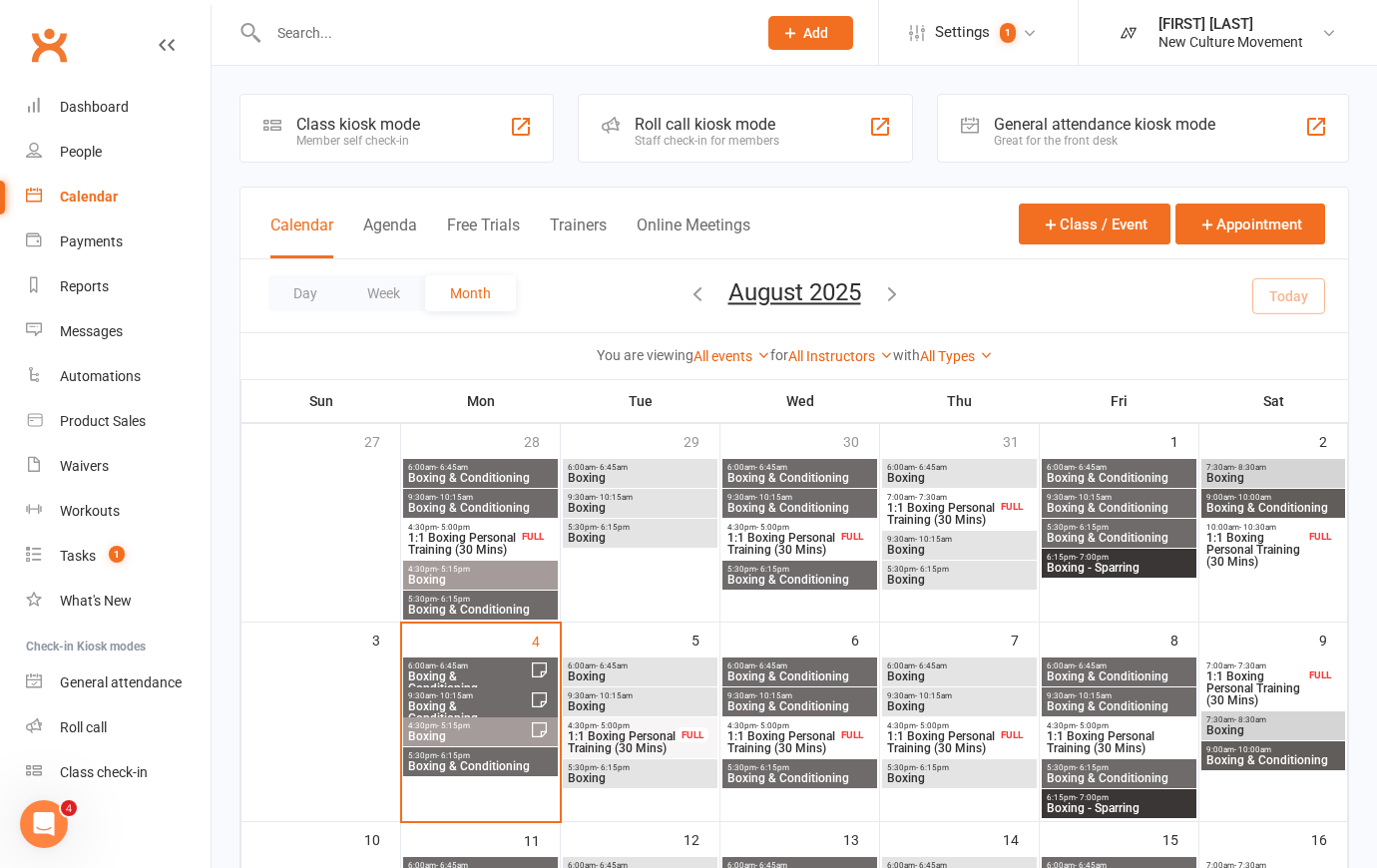 click on "Boxing" at bounding box center (640, 778) 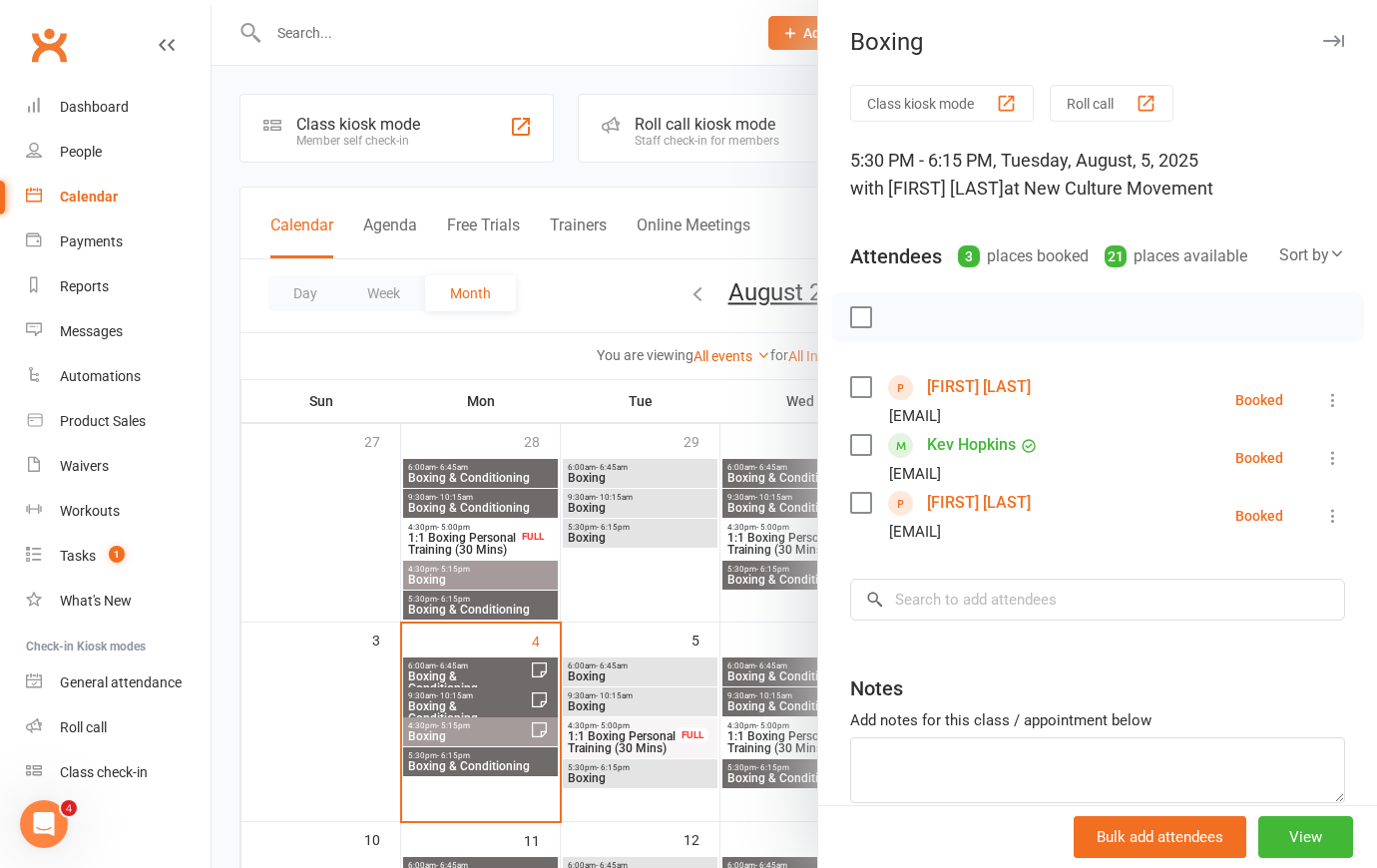 click at bounding box center [794, 434] 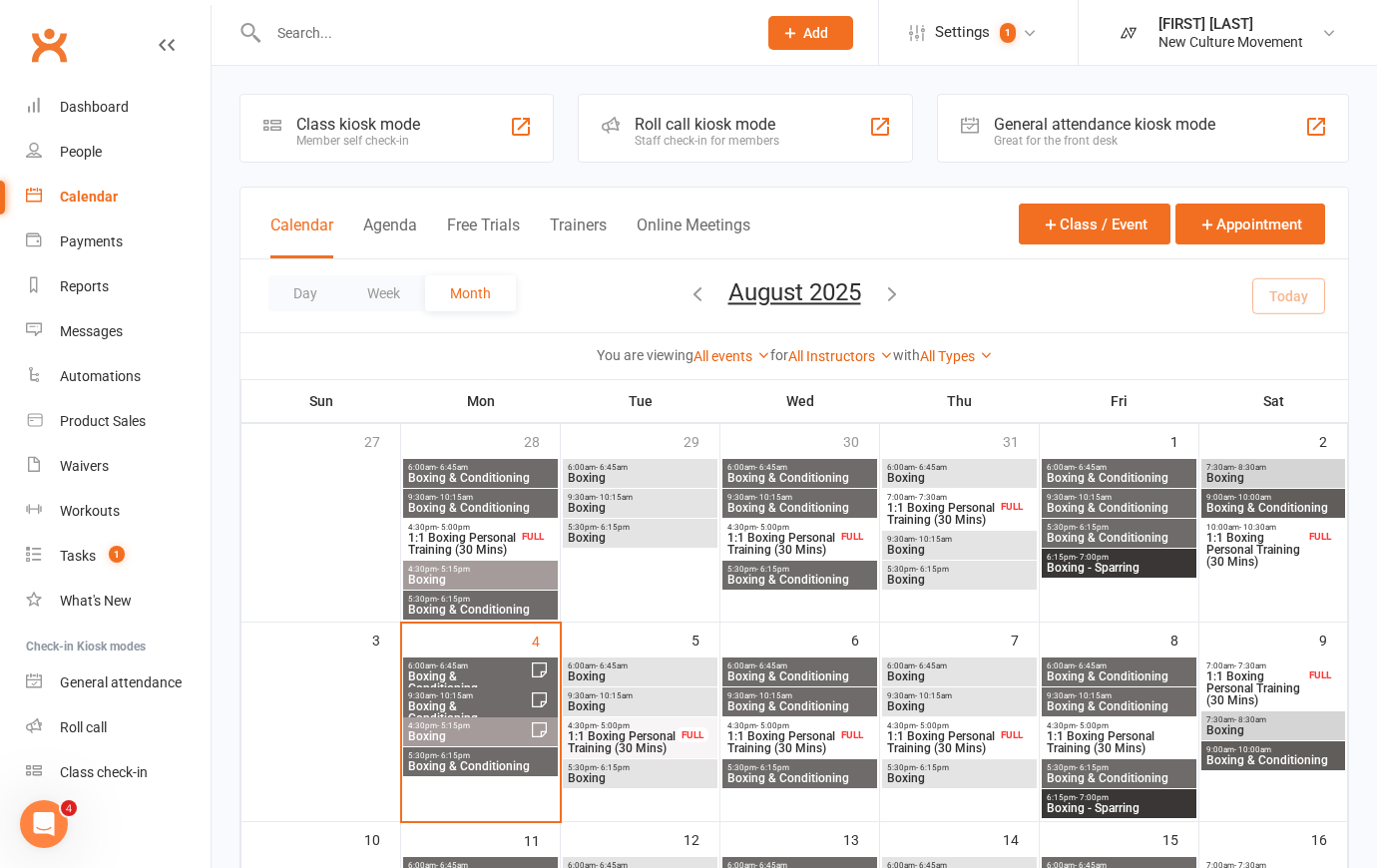 scroll, scrollTop: 362, scrollLeft: 0, axis: vertical 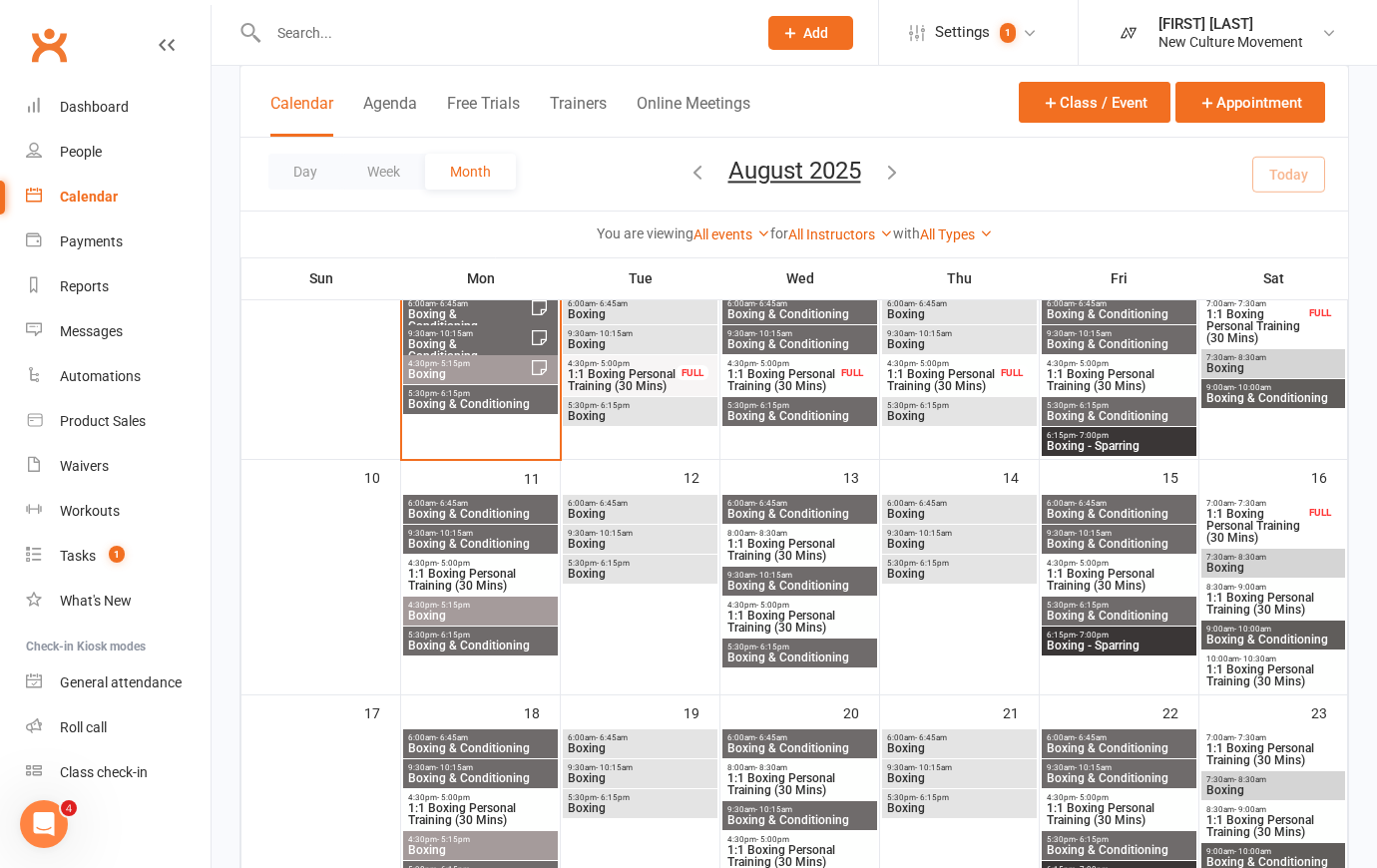 click on "Boxing" at bounding box center (640, 344) 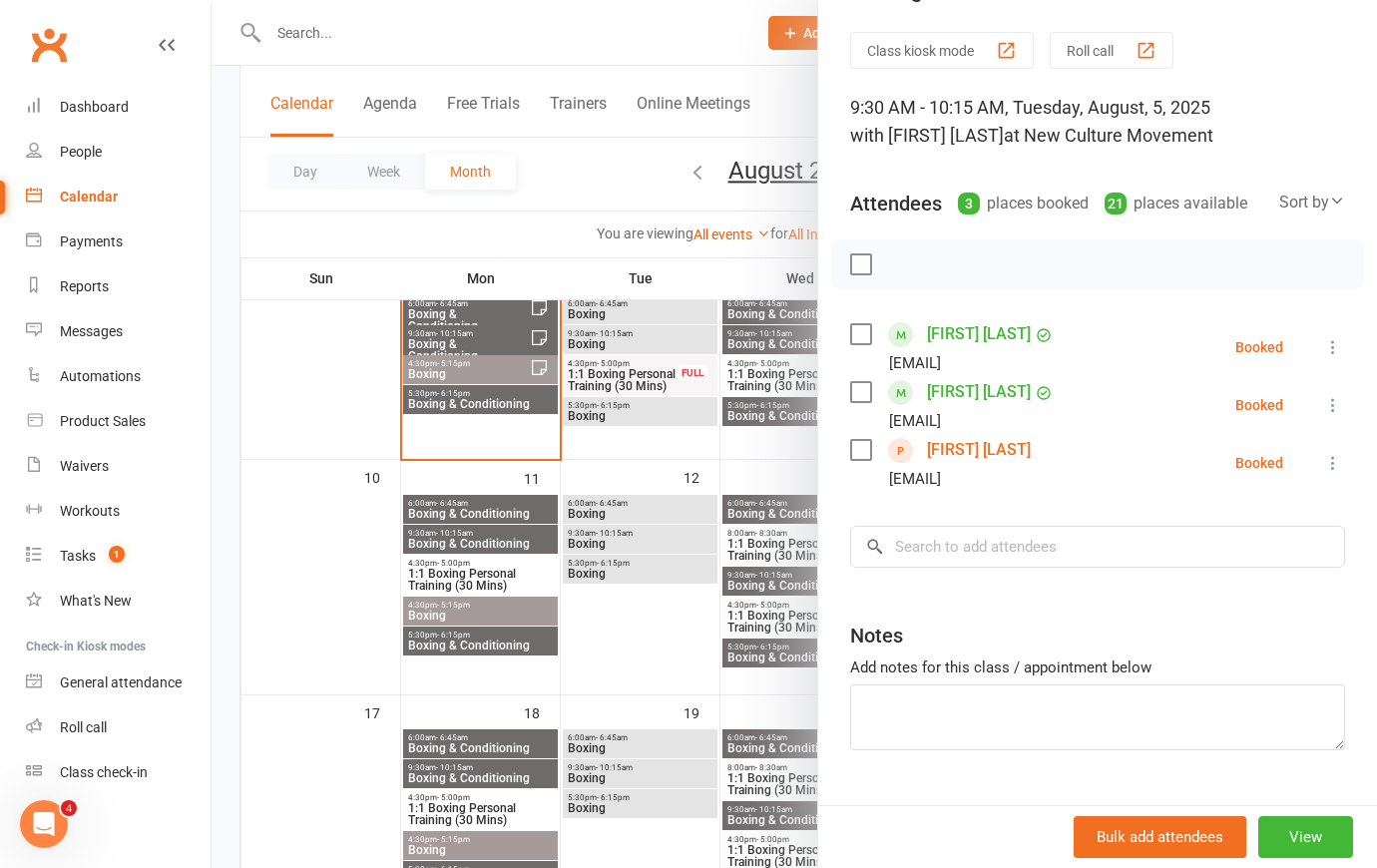scroll, scrollTop: 0, scrollLeft: 0, axis: both 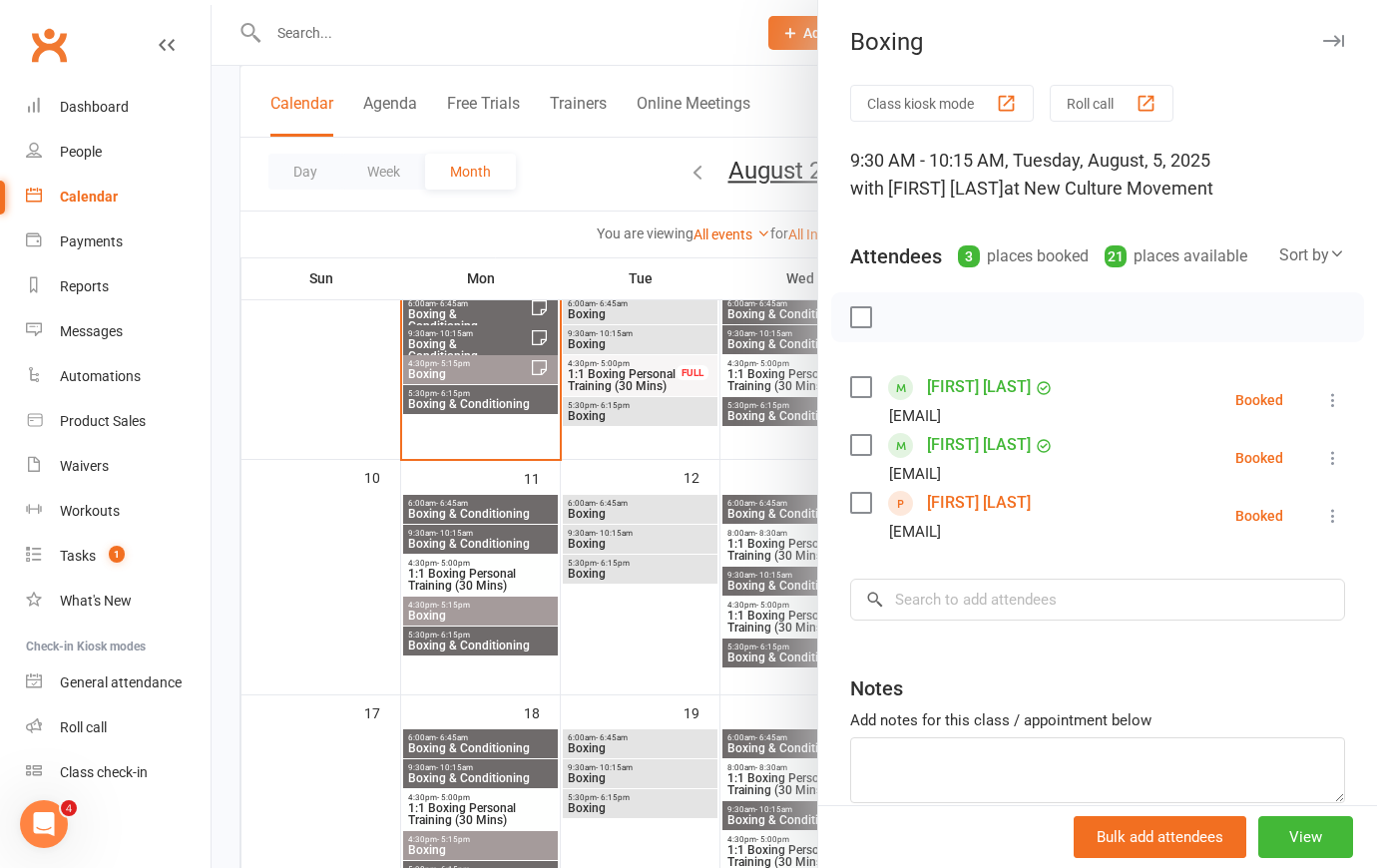 click at bounding box center (794, 434) 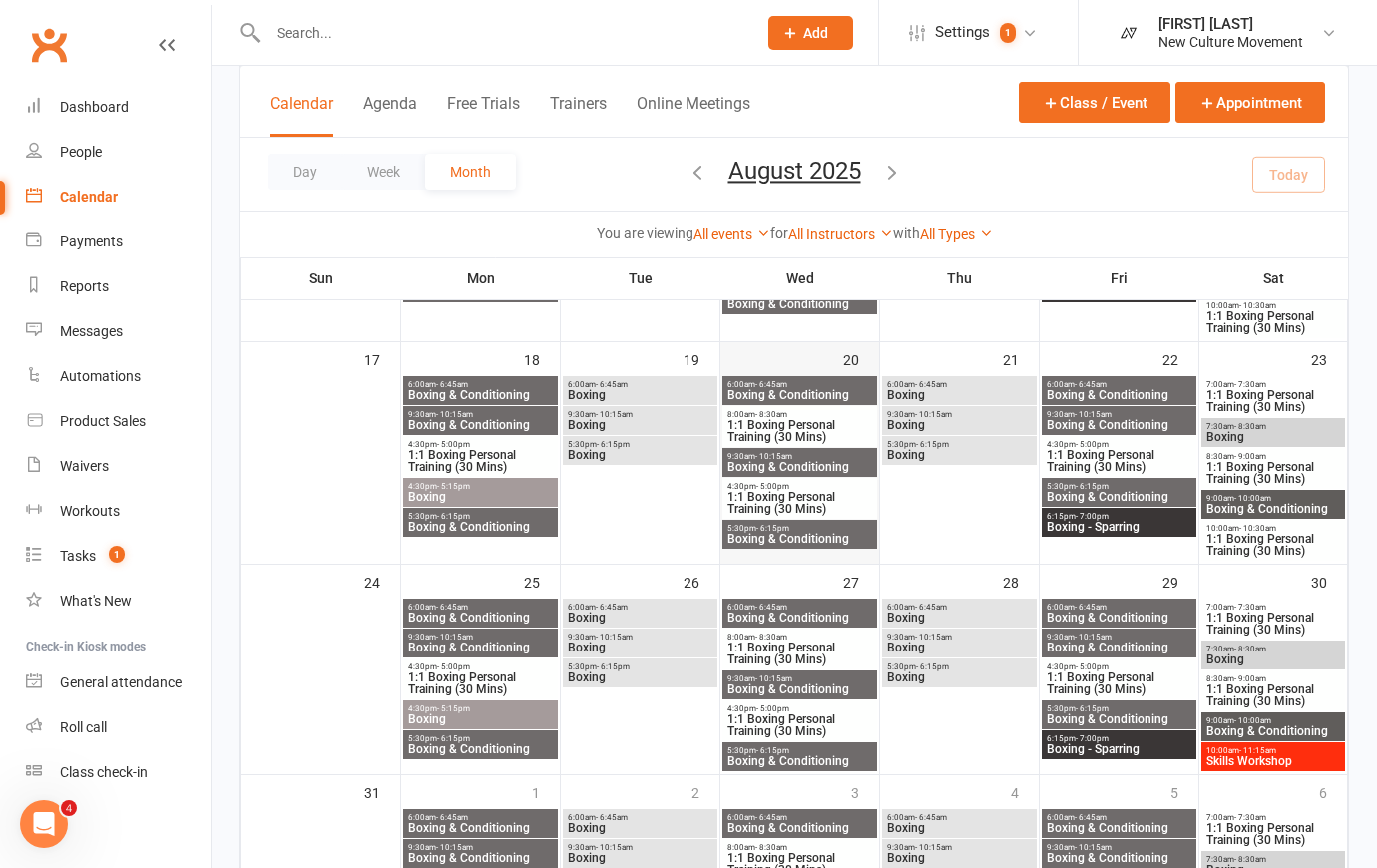 scroll, scrollTop: 901, scrollLeft: 0, axis: vertical 